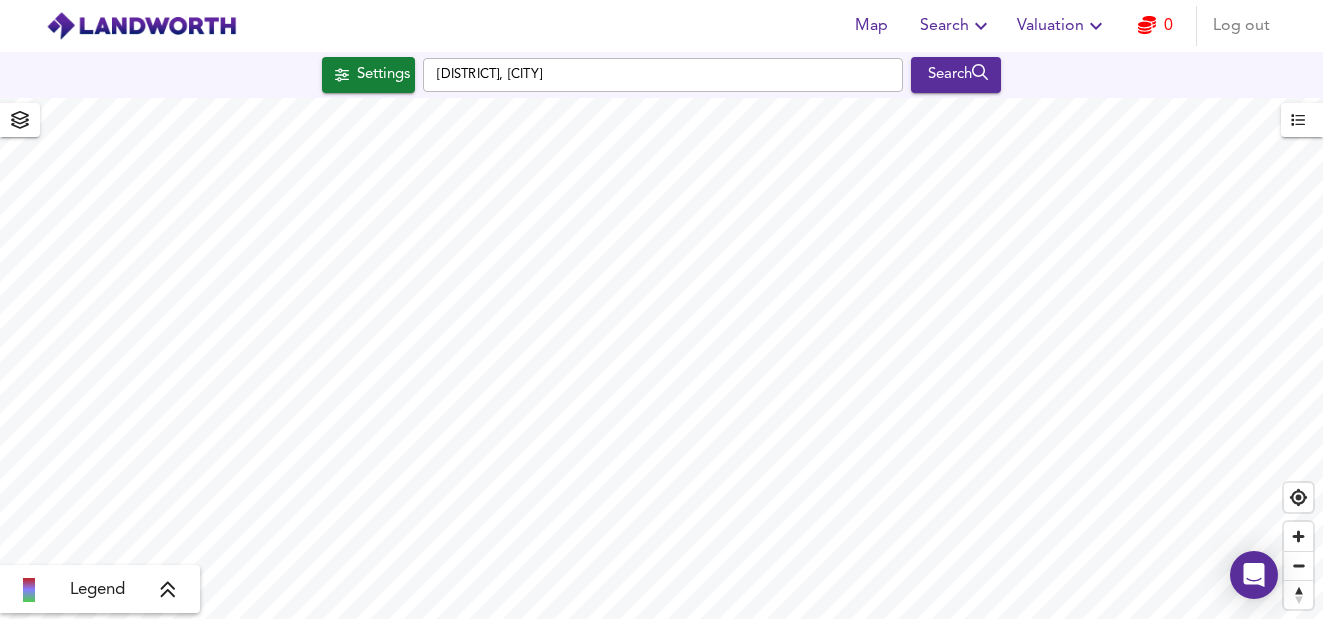 scroll, scrollTop: 0, scrollLeft: 0, axis: both 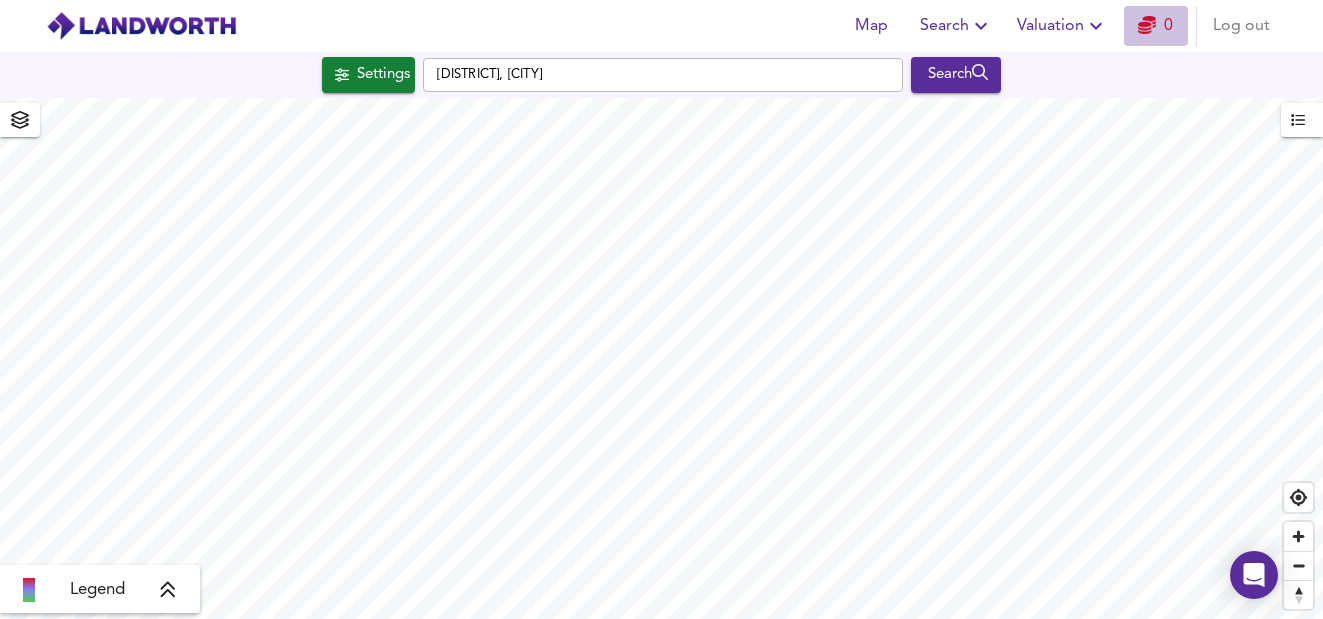click 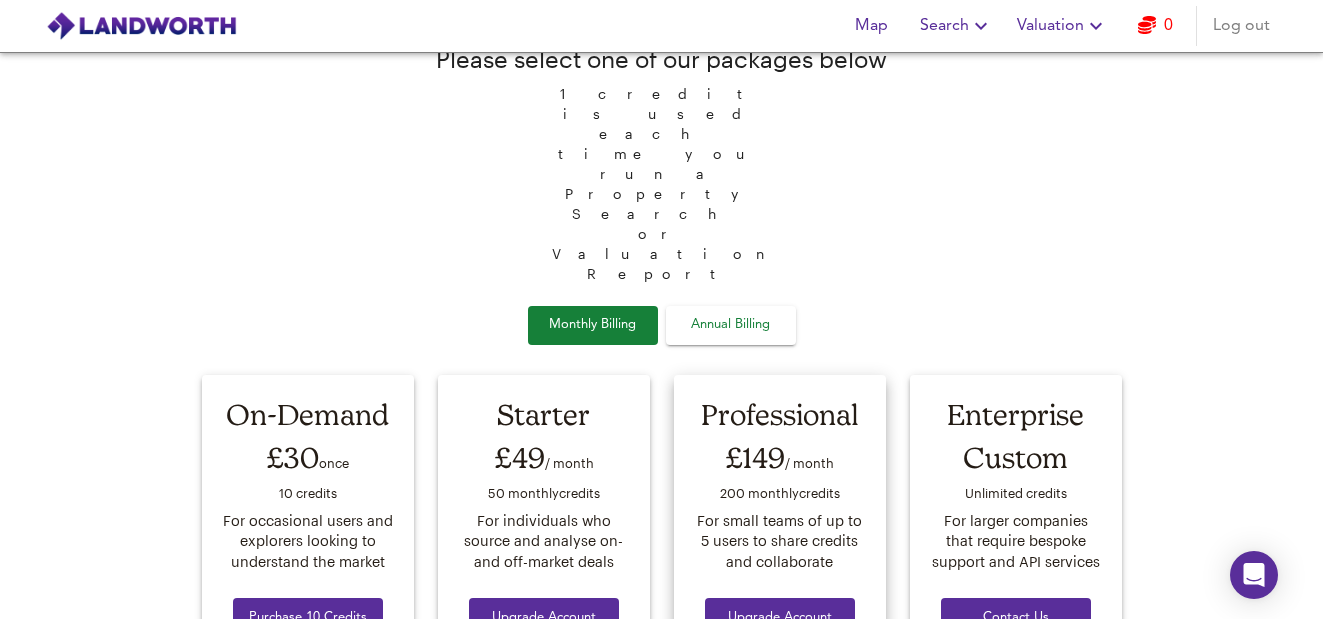 scroll, scrollTop: 0, scrollLeft: 0, axis: both 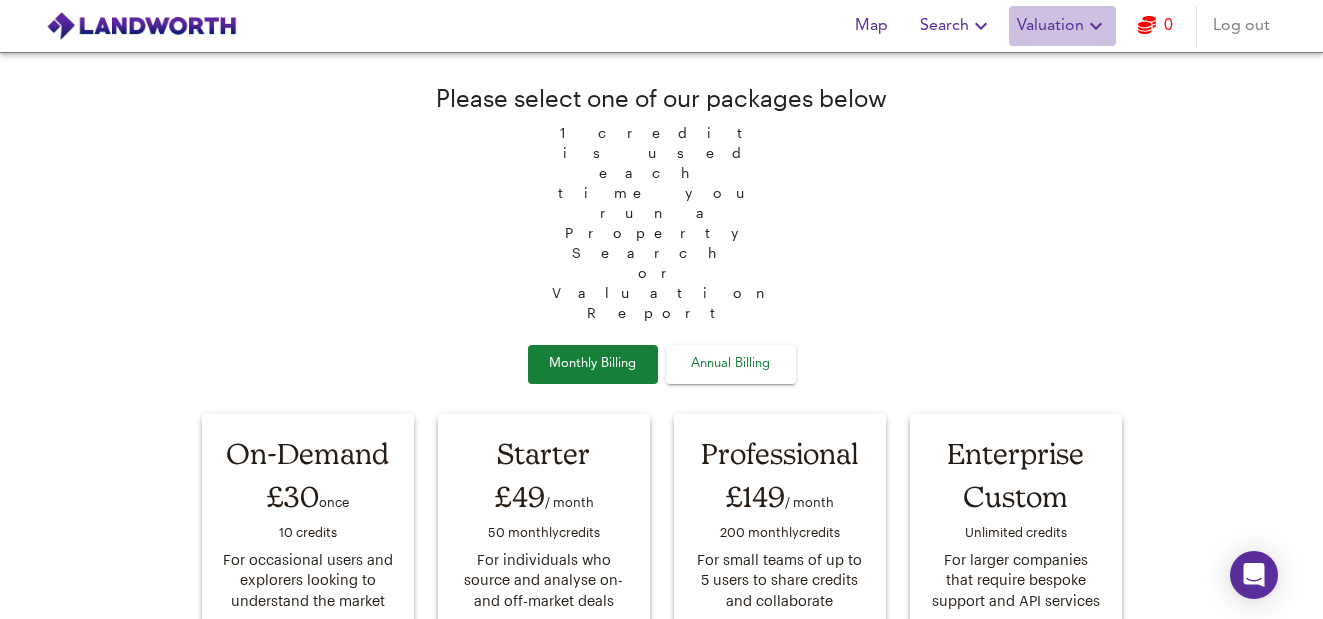 click on "Valuation" at bounding box center (1062, 26) 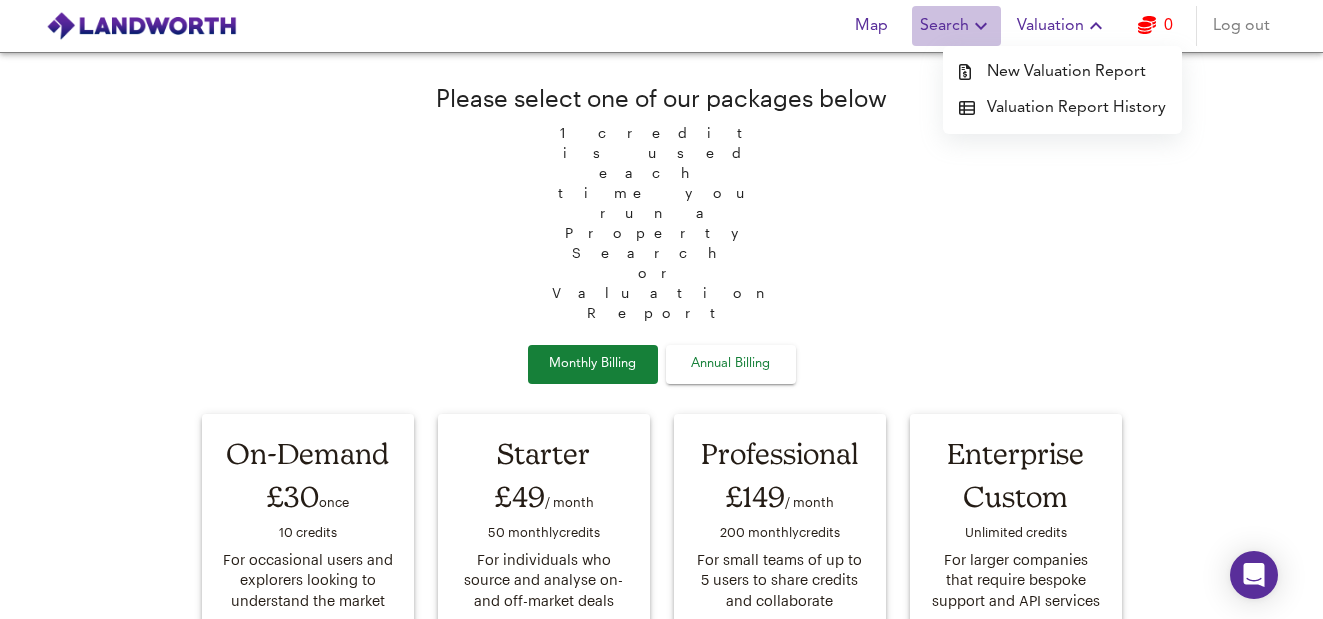 click 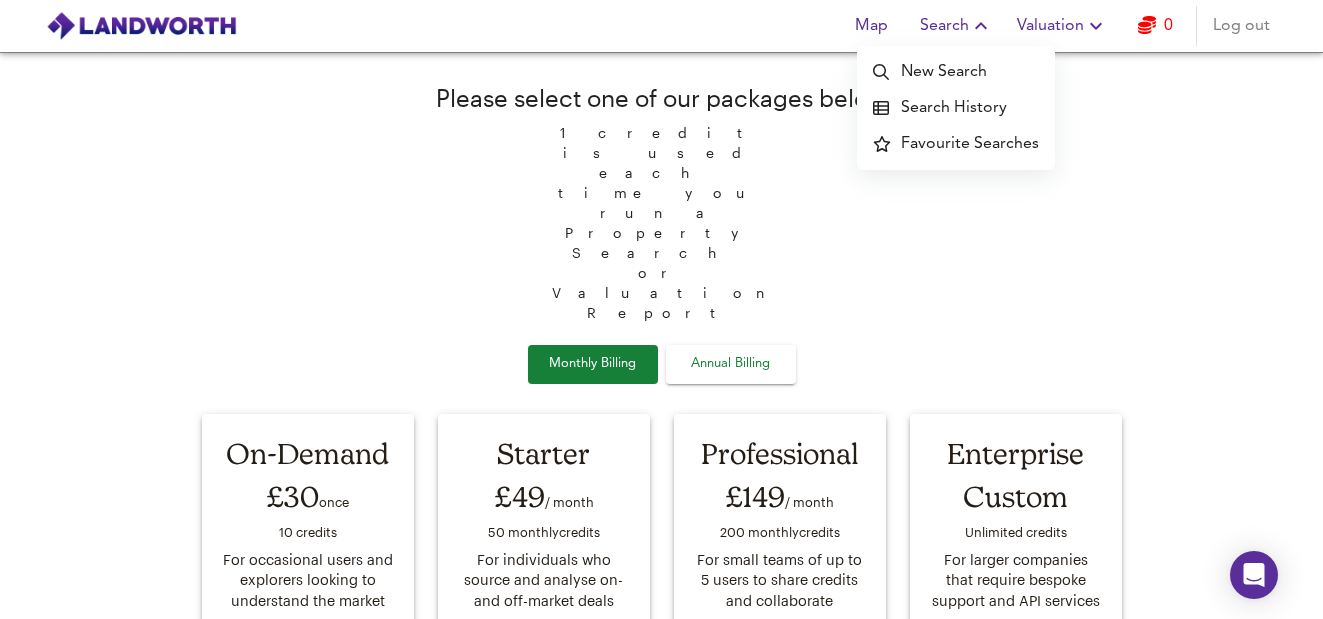 click on "Please select one of our packages below 1 credit is used each time you run a Property Search or Valuation Report Monthly Billing    Annual Billing On-Demand £30  once 10   credit s For occasional users and explorers looking to understand the market Purchase 10 Credits Starter £49  / month 50   monthly  credit s For individuals who source and analyse on- and off-market deals Upgrade Account Professional £149  / month 200   monthly  credit s For small teams of up to 5 users to share credits and collaborate Upgrade Account Enterprise Custom Unlimited   credit s For larger companies that require bespoke support and API services Contact Us Please   send us a message   if you have any questions" at bounding box center (661, 335) 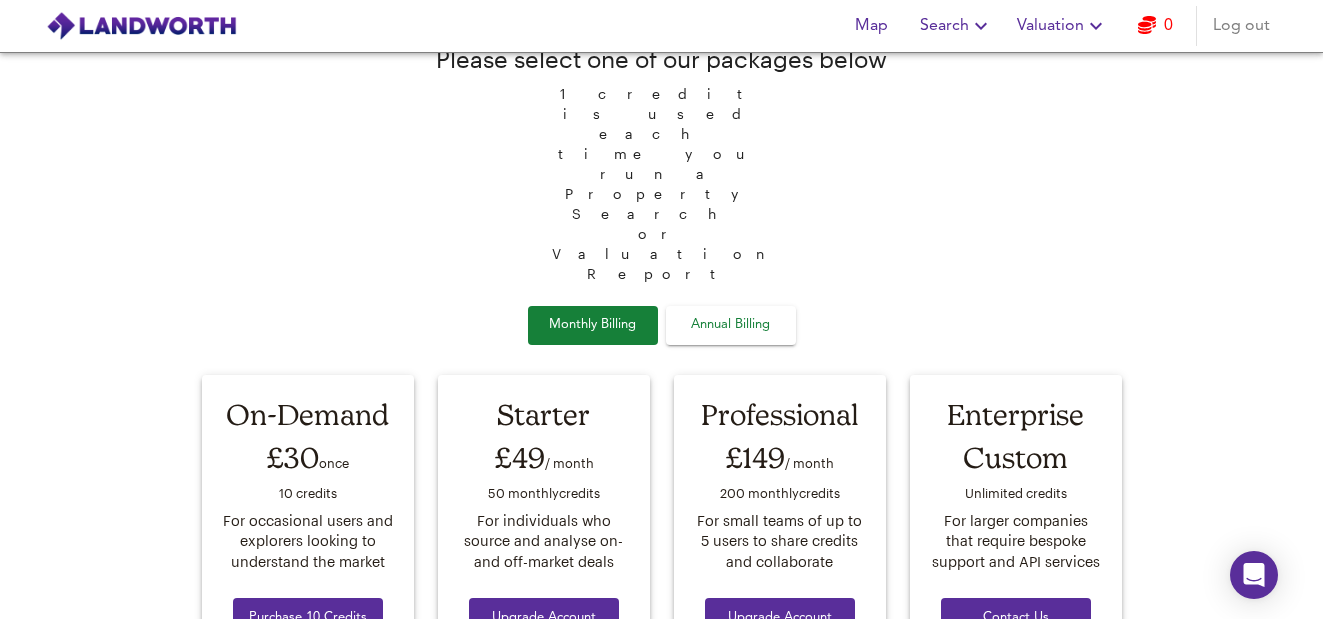 scroll, scrollTop: 0, scrollLeft: 0, axis: both 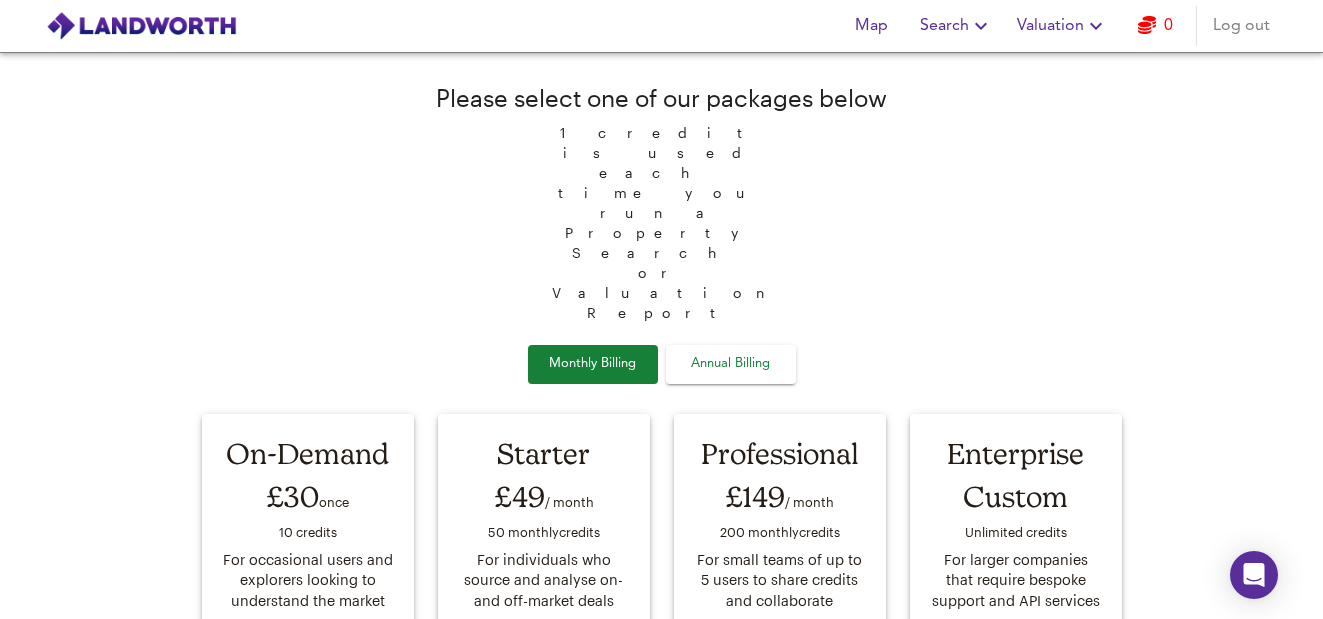click on "Valuation" at bounding box center [1062, 26] 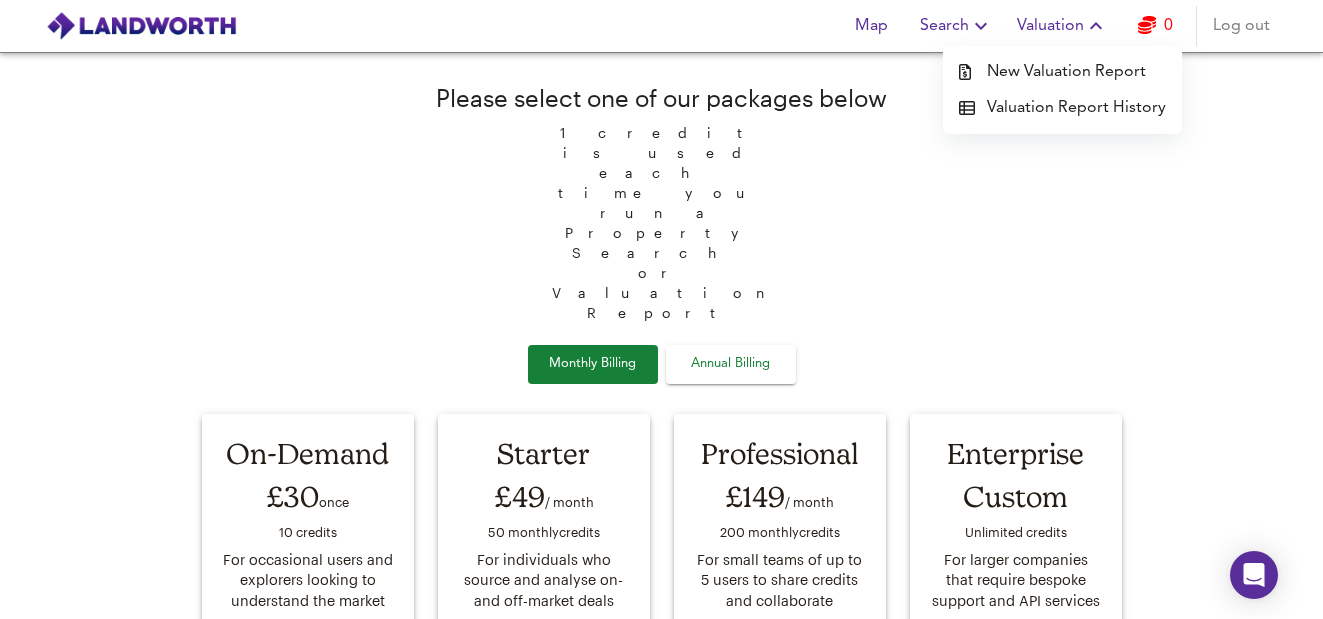 click 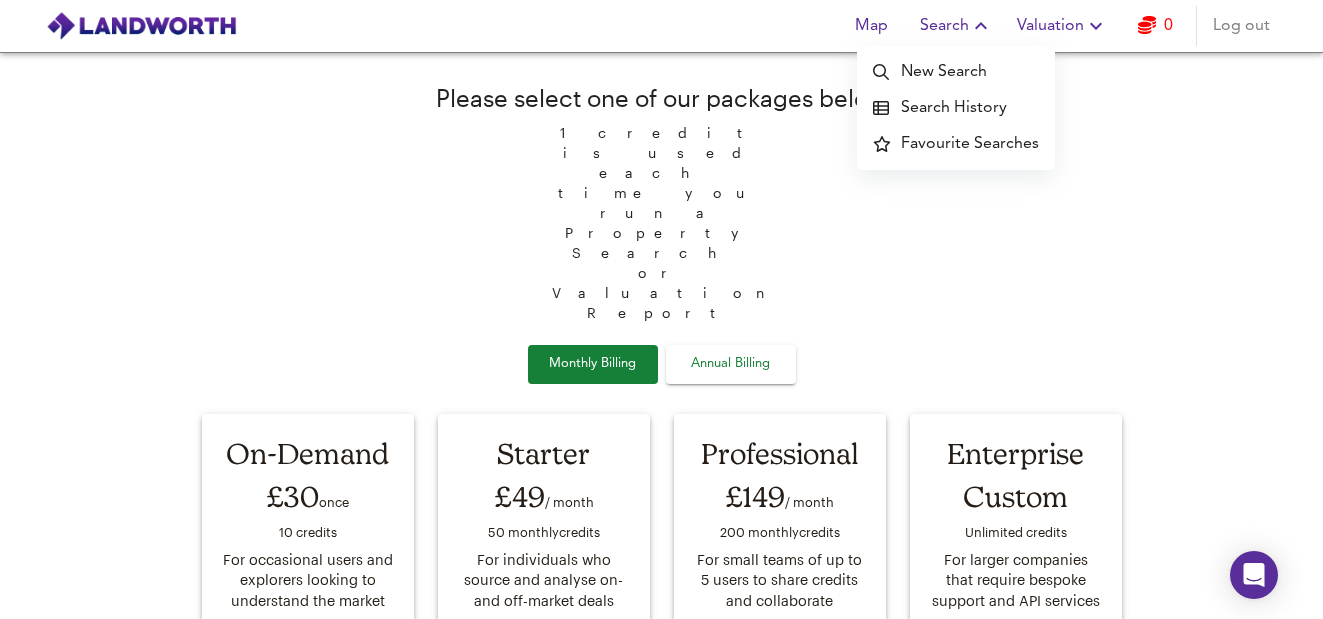 click on "Search History" at bounding box center (956, 108) 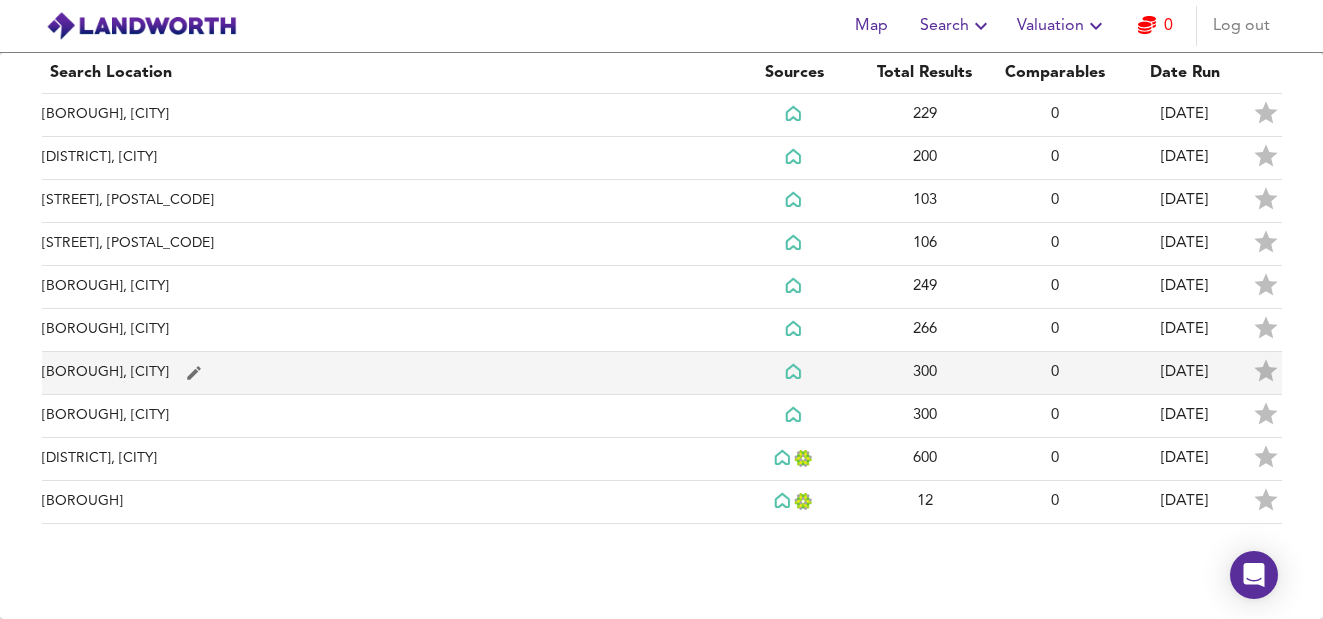 click on "[BOROUGH], [CITY]" at bounding box center [386, 373] 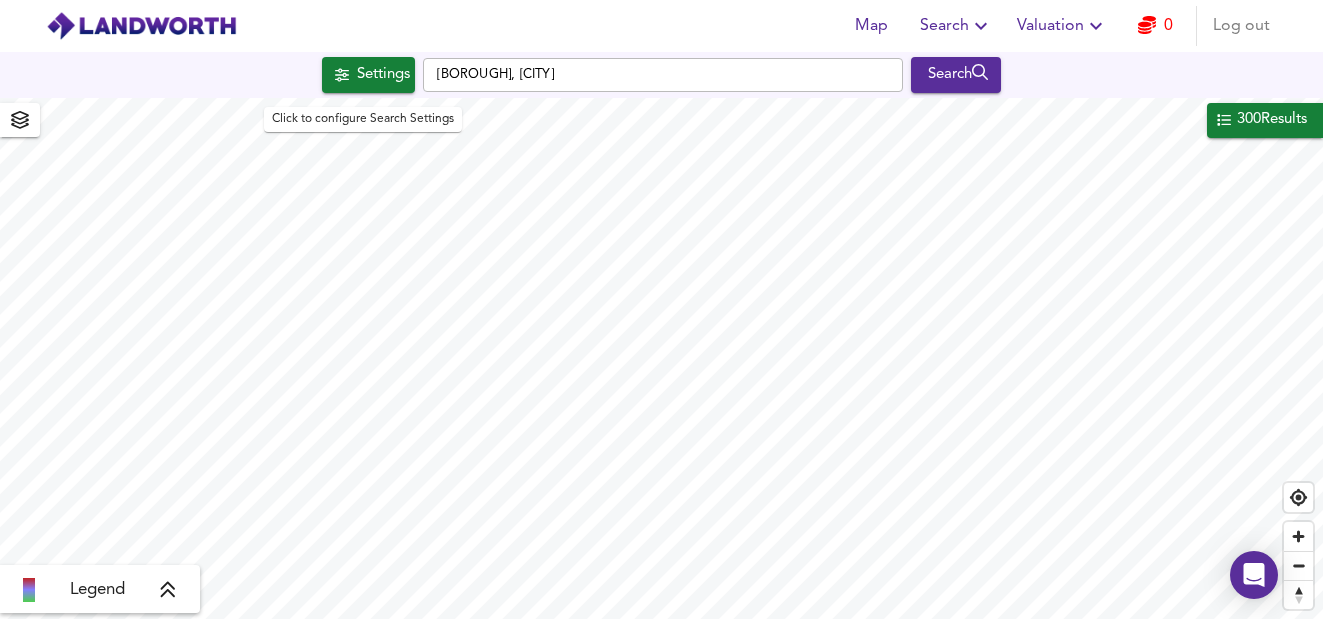 click on "Settings" at bounding box center [383, 75] 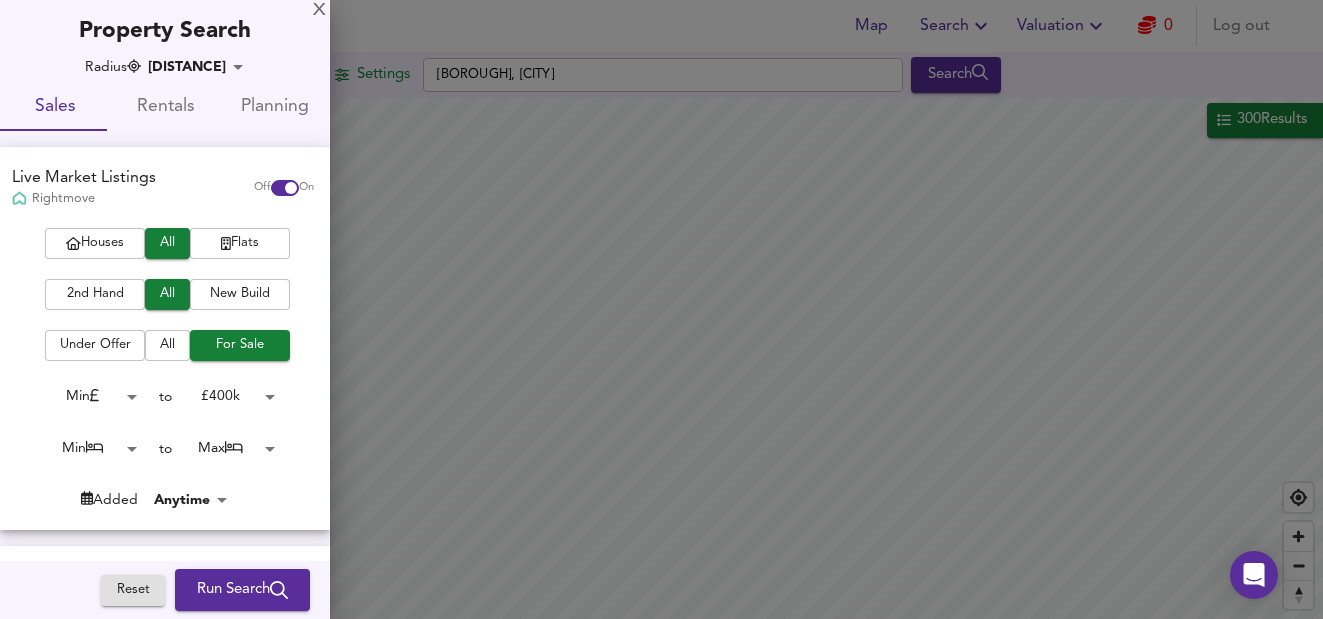 click at bounding box center [661, 309] 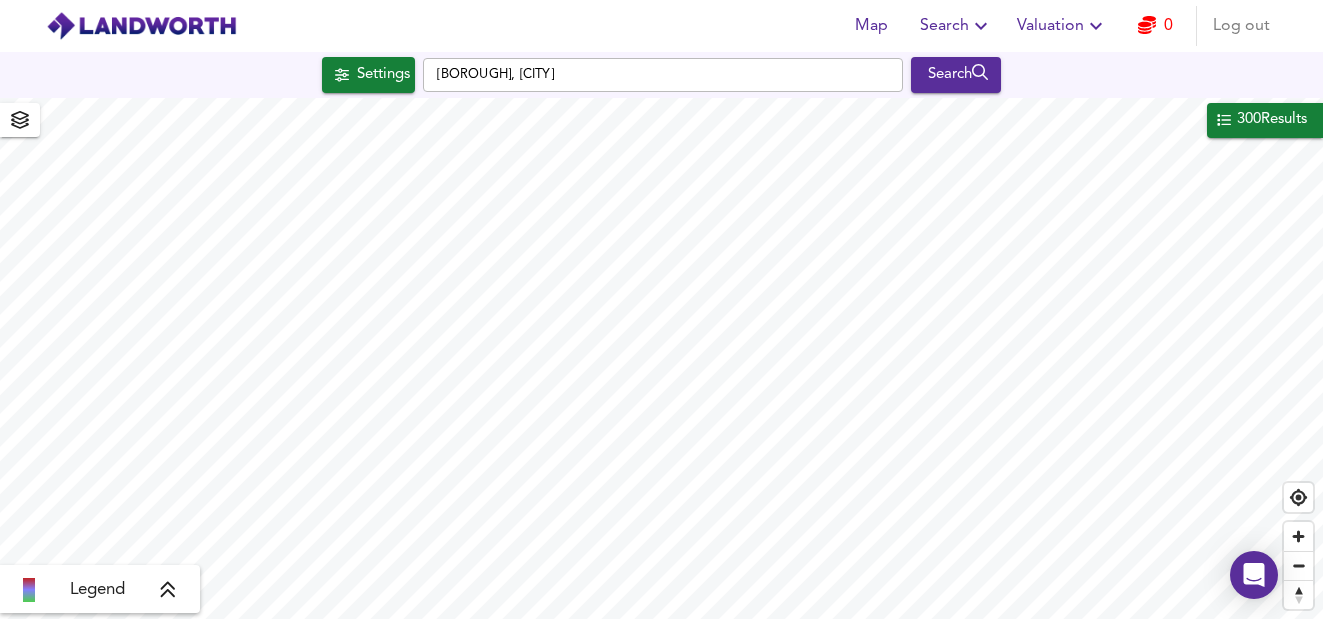 click at bounding box center [20, 120] 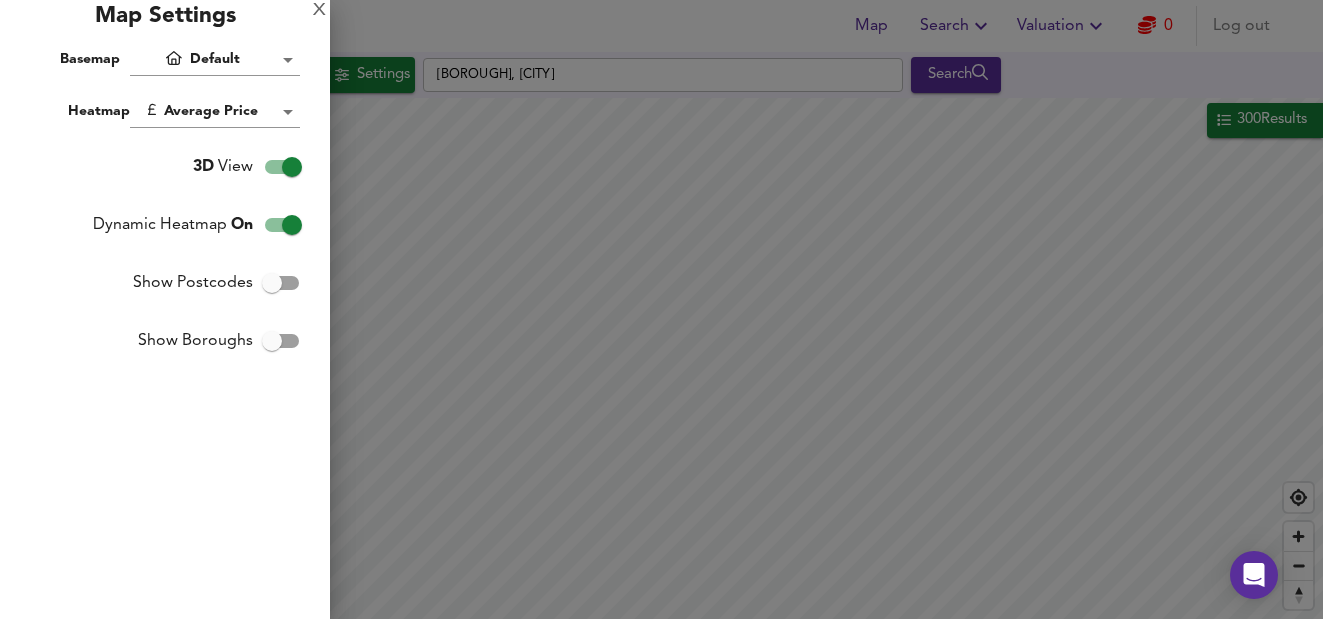 click at bounding box center (661, 309) 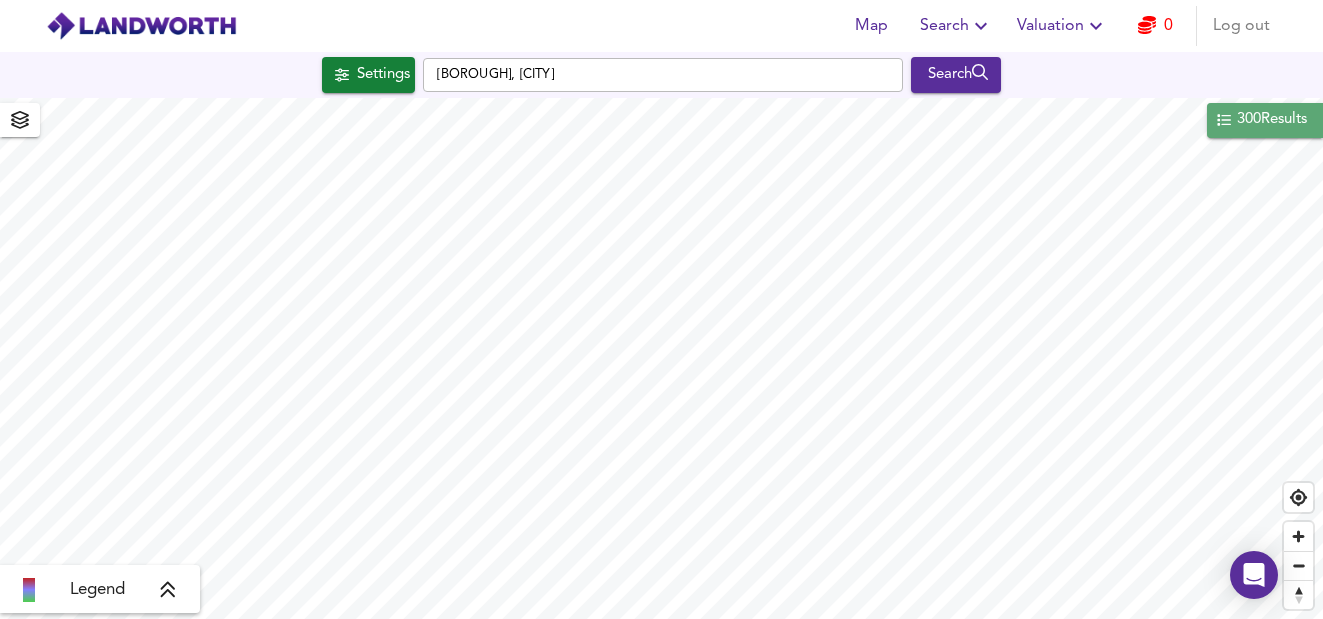 click on "300  Results" at bounding box center [1272, 120] 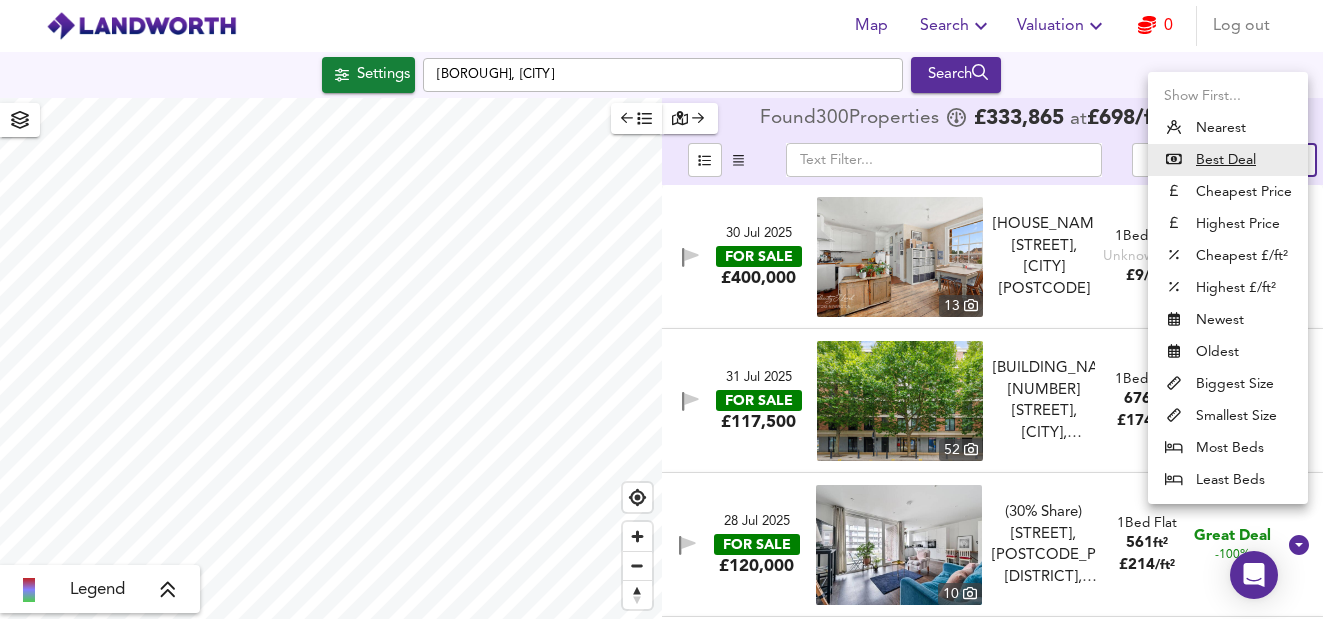 click on "Map Search Valuation    0 Log out        Settings     [DISTRICT], [CITY]        Search            Legend       Found  300  Propert ies     £ 333,865   at  £ 698 / ft²   average              ​         Sort   bestdeal ​ 30 Jul 2025 FOR SALE £400,000     13     [STREET], [CITY] [POSTCODE] [STREET], [CITY] [POSTCODE] 1  Bed   Flat Unknown  Size £ 9 / ft²   Great Deal -100% 31 Jul 2025 FOR SALE £117,500     52     [BUILDING_NAME], [NUMBER] [STREET], [CITY], [POSTCODE] [BUILDING_NAME], [NUMBER] [STREET], [CITY], [POSTCODE] 1  Bed   Flat 676 ft² £ 174 / ft²   Great Deal -100% 28 Jul 2025 FOR SALE £120,000     10     (30% Share) [STREET], [POSTCODE], [DISTRICT], [CITY], [POSTCODE] (30% Share) [STREET], [POSTCODE], [DISTRICT], [CITY], [POSTCODE] 1  Bed   Flat 561 ft² £ 214 / ft²   Great Deal -100% 24 Jul 2025 FOR SALE £125,000     15     [STREET], [CITY], [POSTCODE] [STREET], [CITY] 2  Bed   Apartment 729 ft² £ 171 / ft²   Great Deal -100% Shared Ownership 13 Jun 2025" at bounding box center [661, 309] 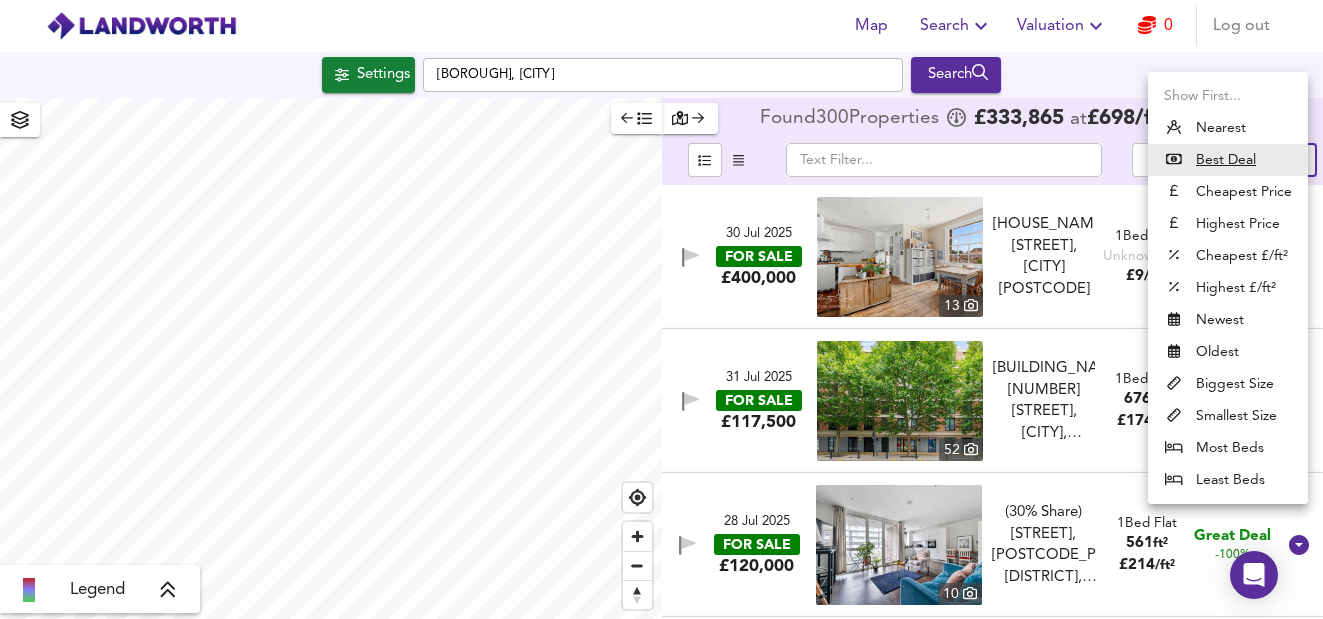 type on "biggest" 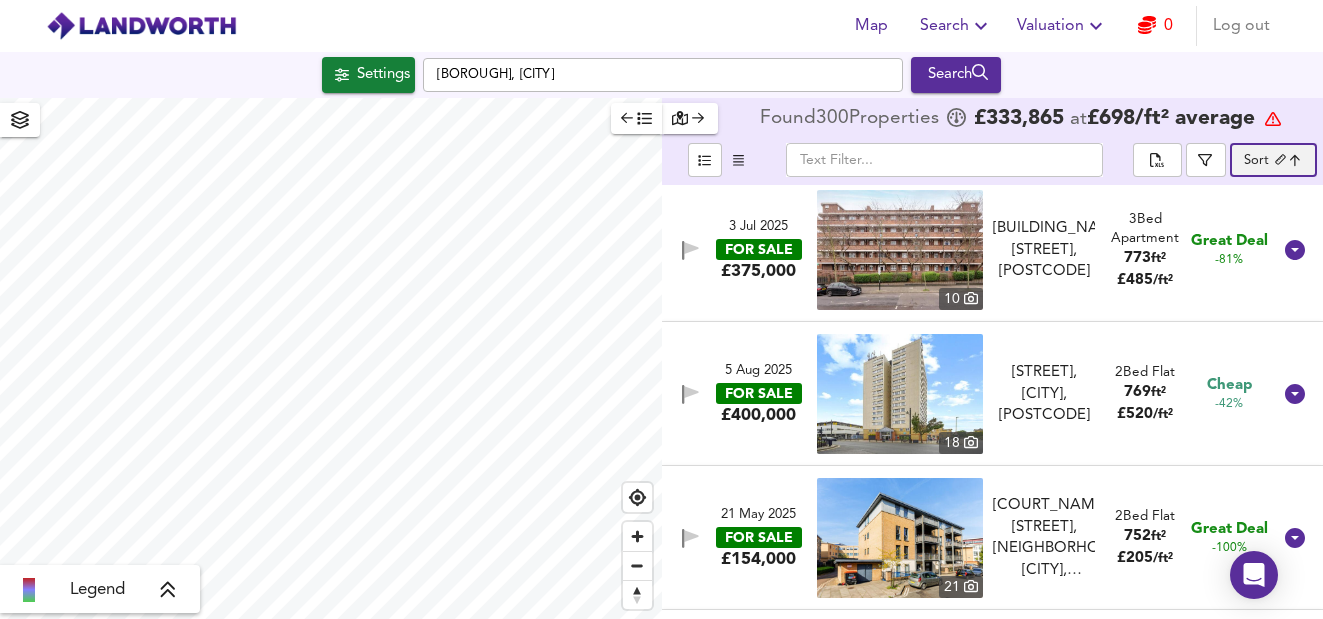scroll, scrollTop: 1600, scrollLeft: 0, axis: vertical 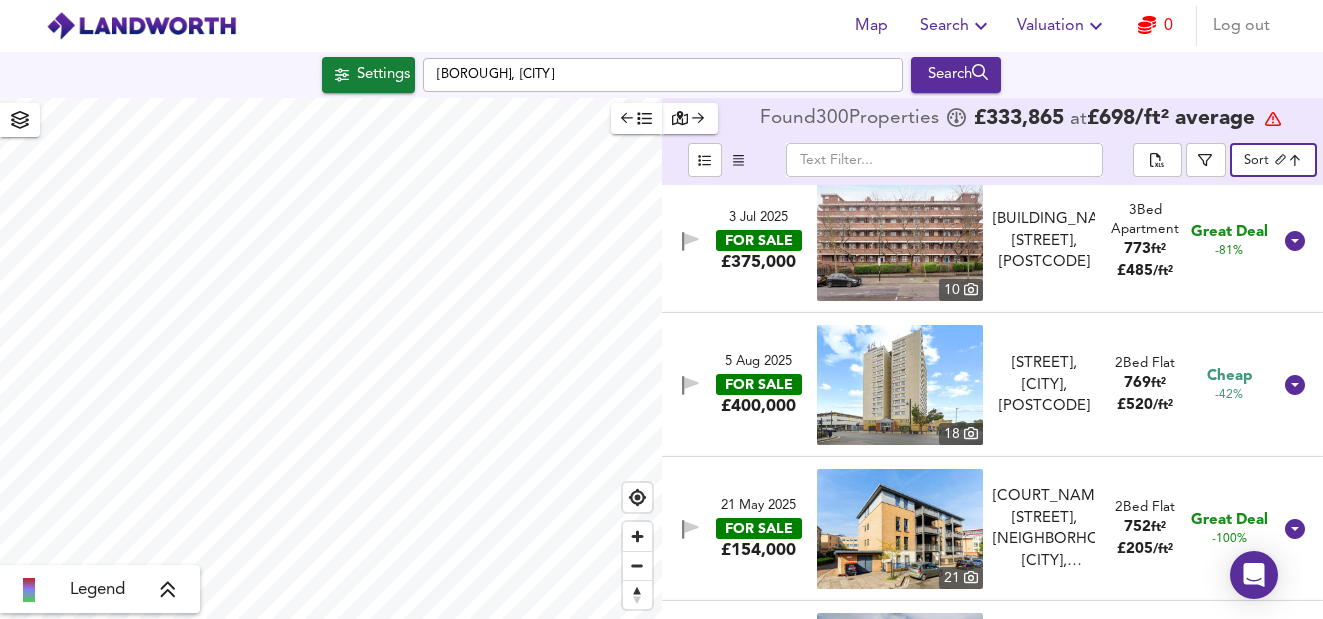 click at bounding box center (900, 241) 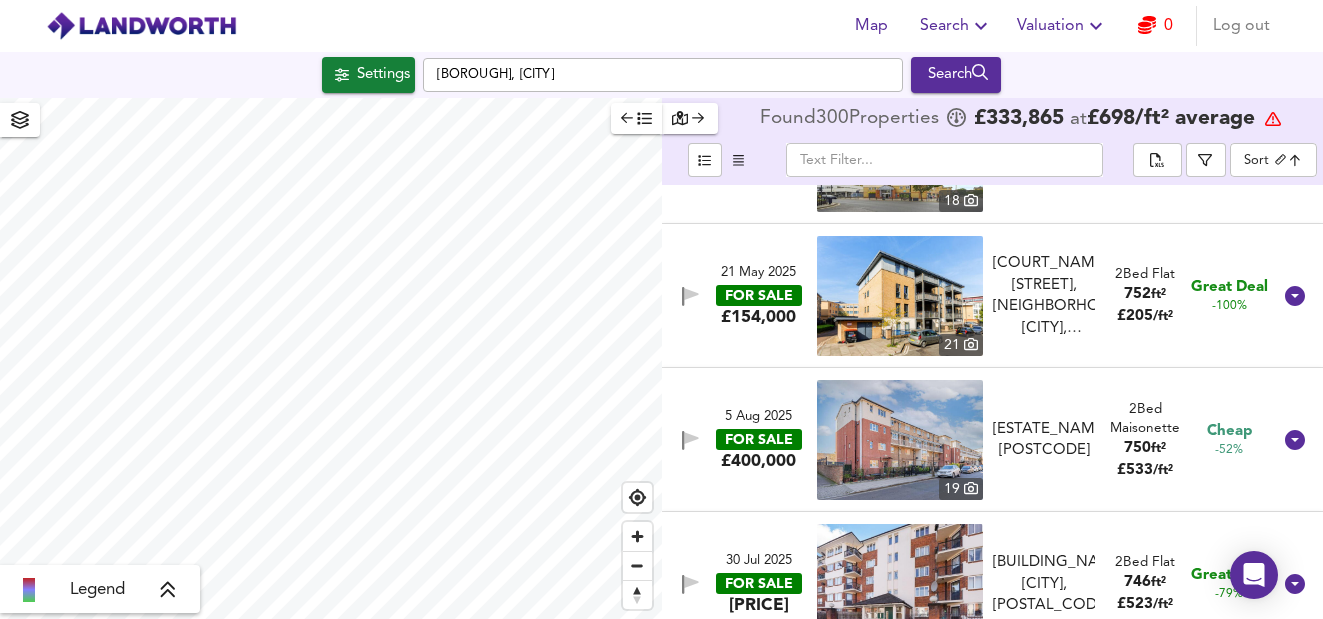 scroll, scrollTop: 1839, scrollLeft: 0, axis: vertical 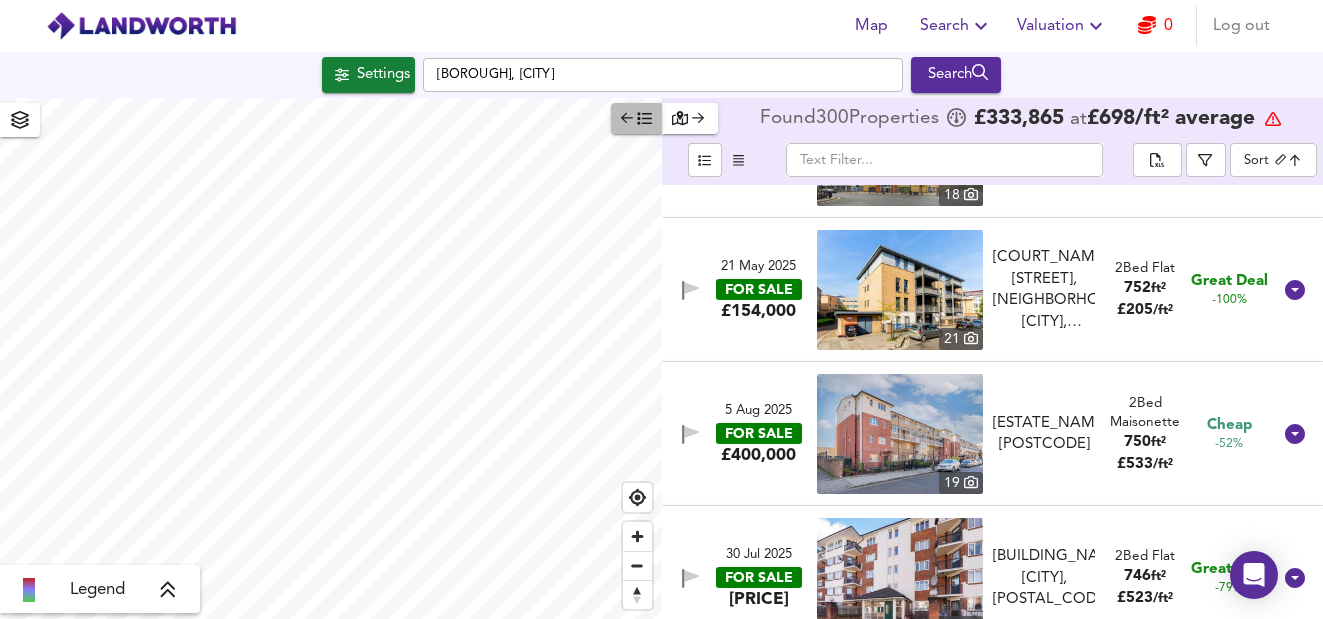 click 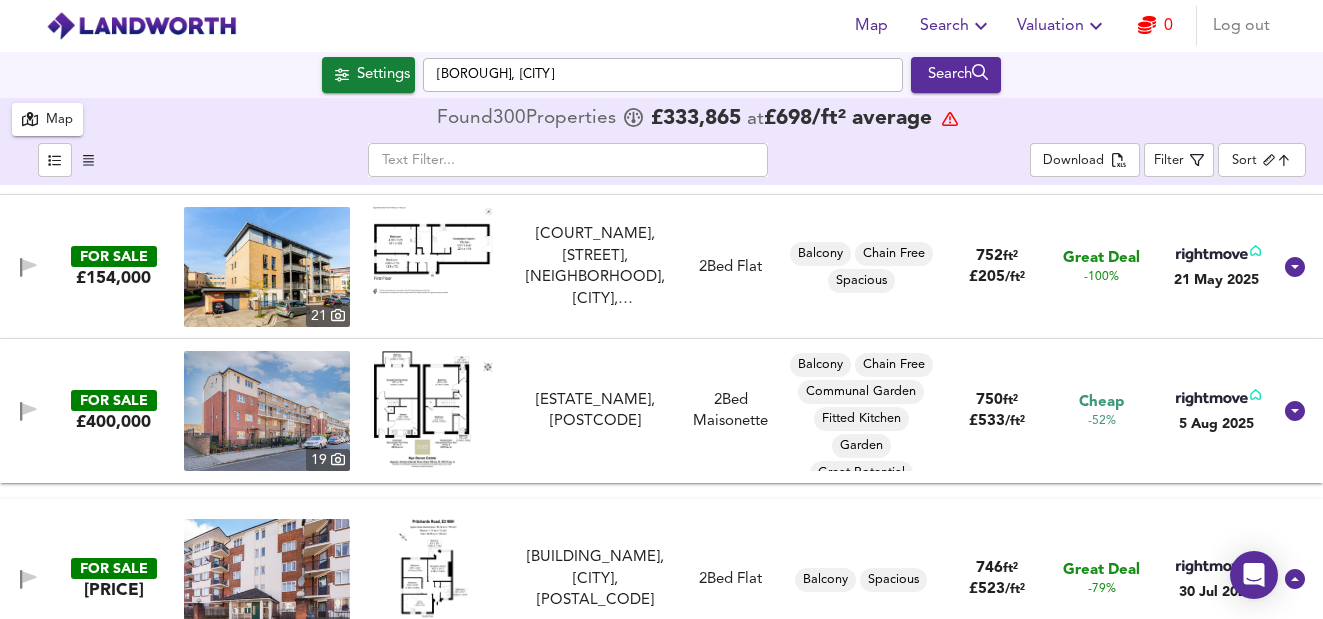 scroll, scrollTop: 1866, scrollLeft: 0, axis: vertical 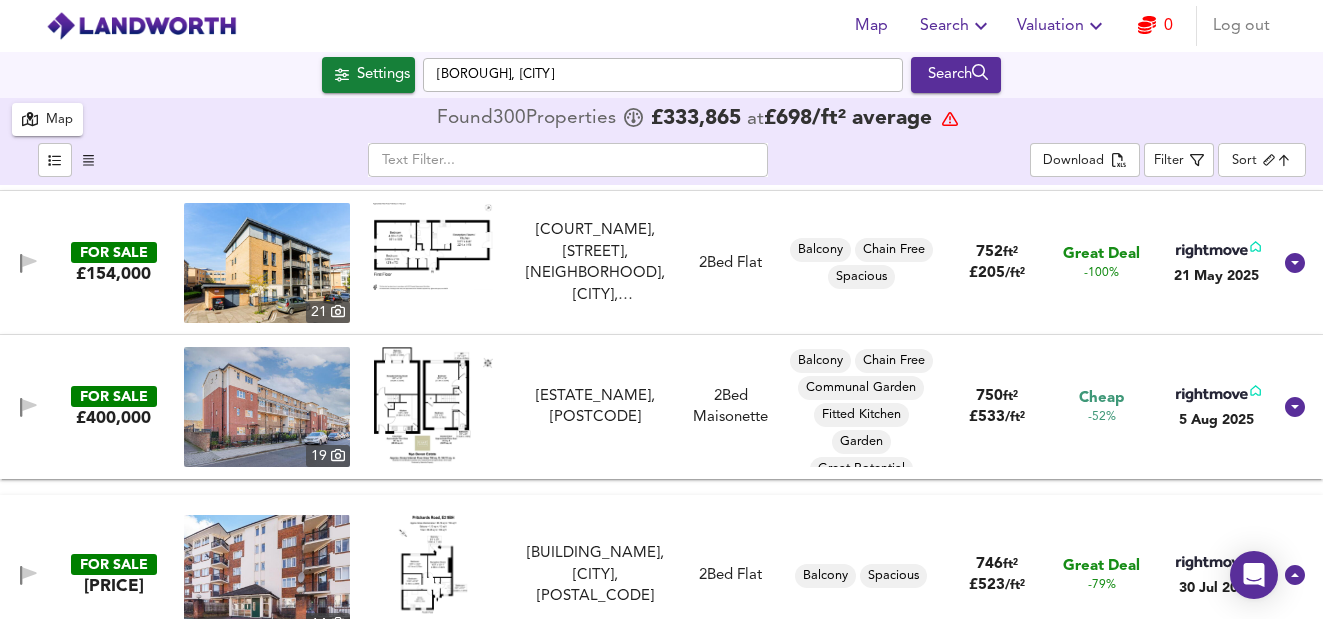 click at bounding box center [433, 405] 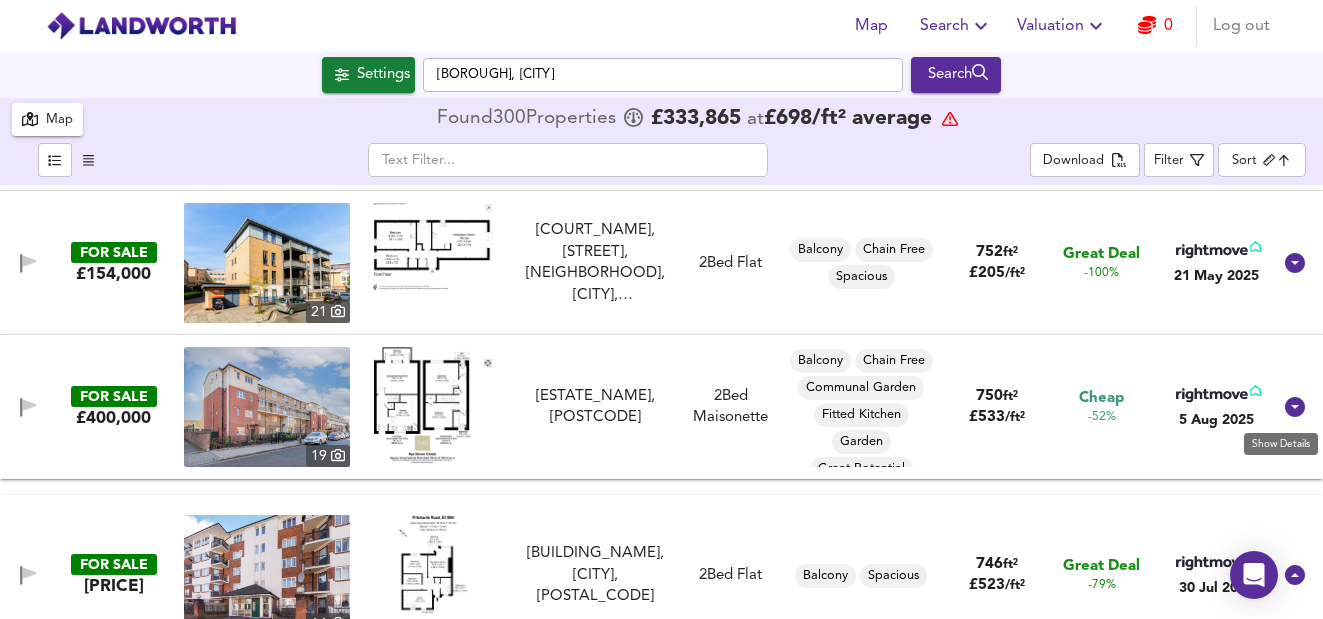 click 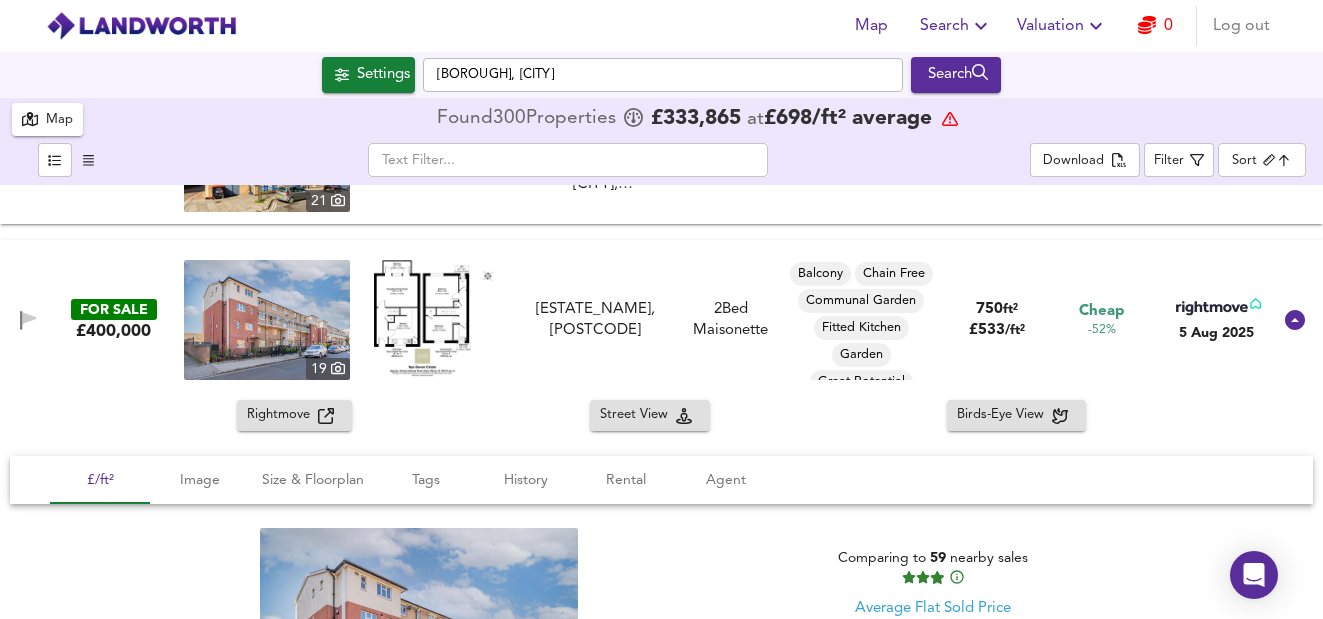 scroll, scrollTop: 2068, scrollLeft: 0, axis: vertical 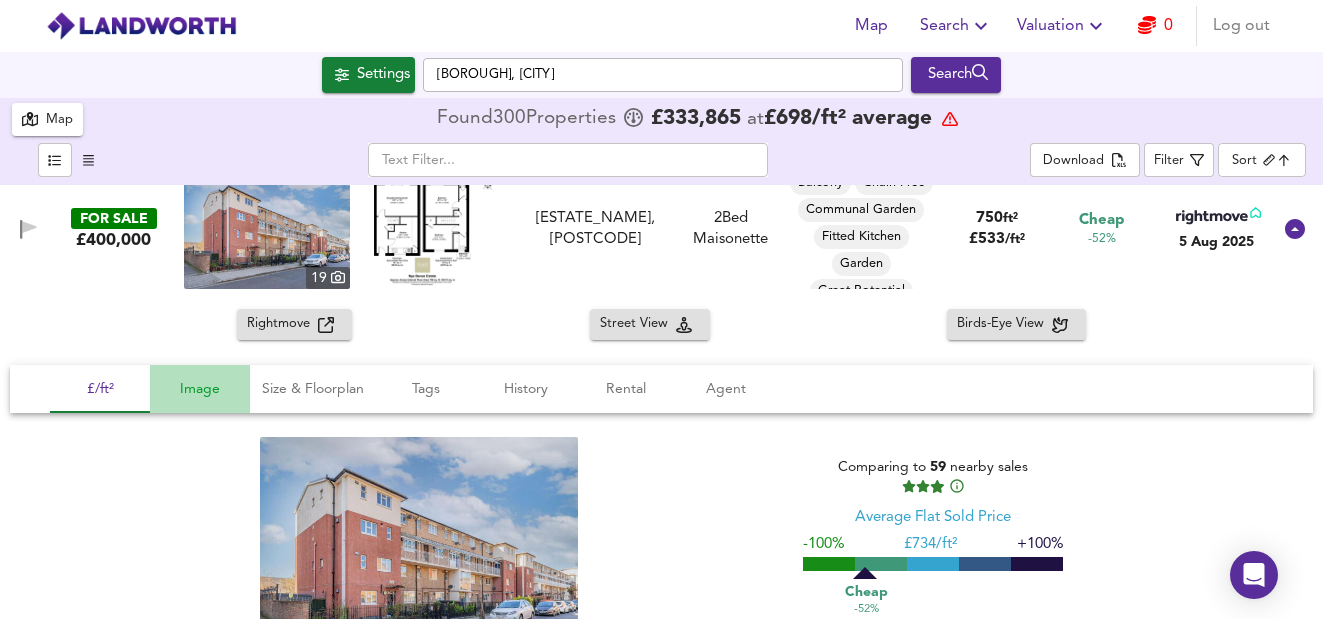 click on "Image" at bounding box center (200, 389) 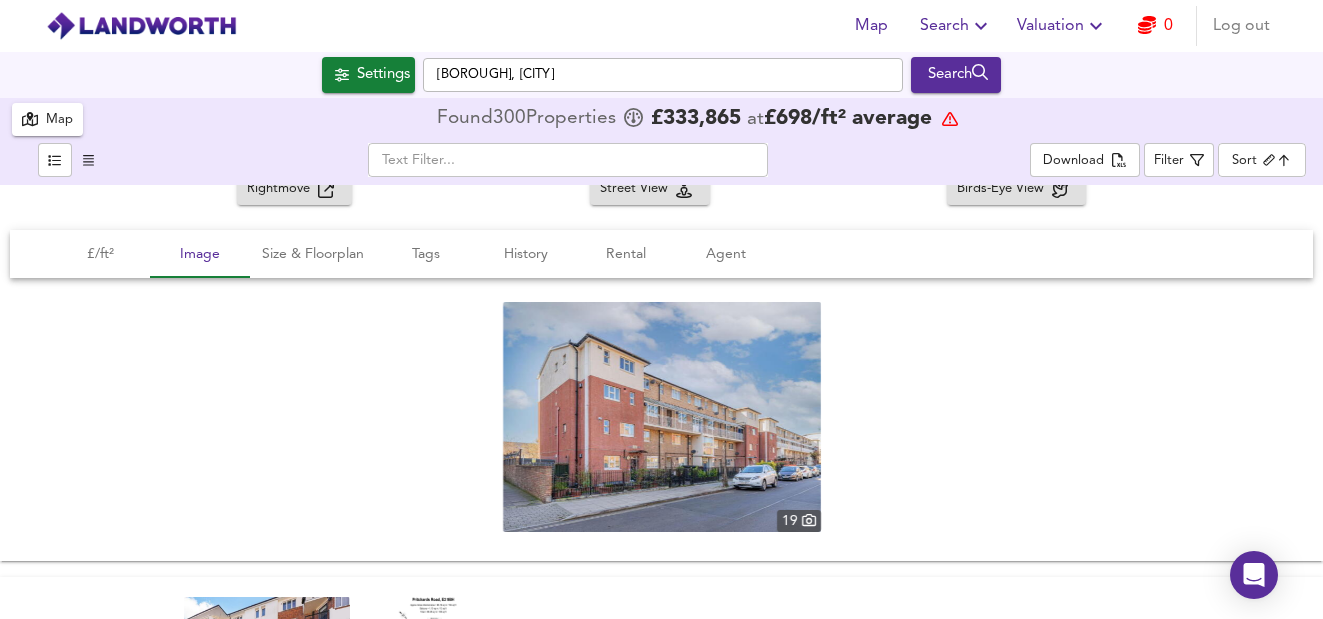 scroll, scrollTop: 2187, scrollLeft: 0, axis: vertical 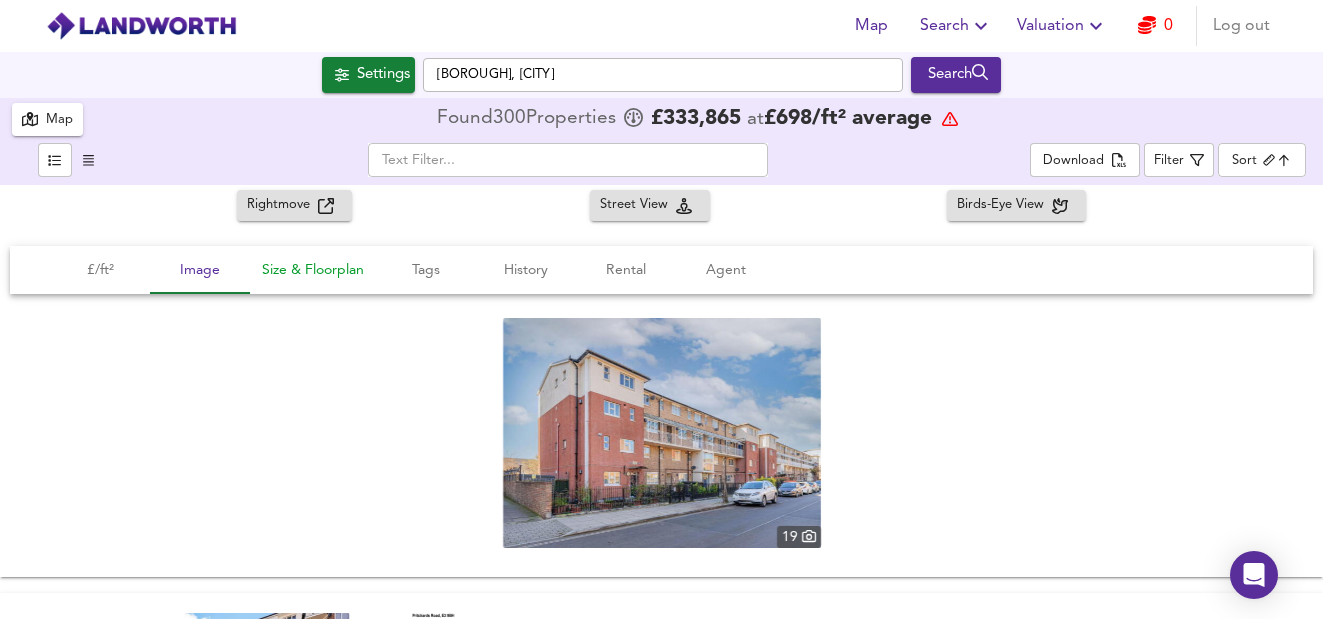 click on "Size & Floorplan" at bounding box center [313, 270] 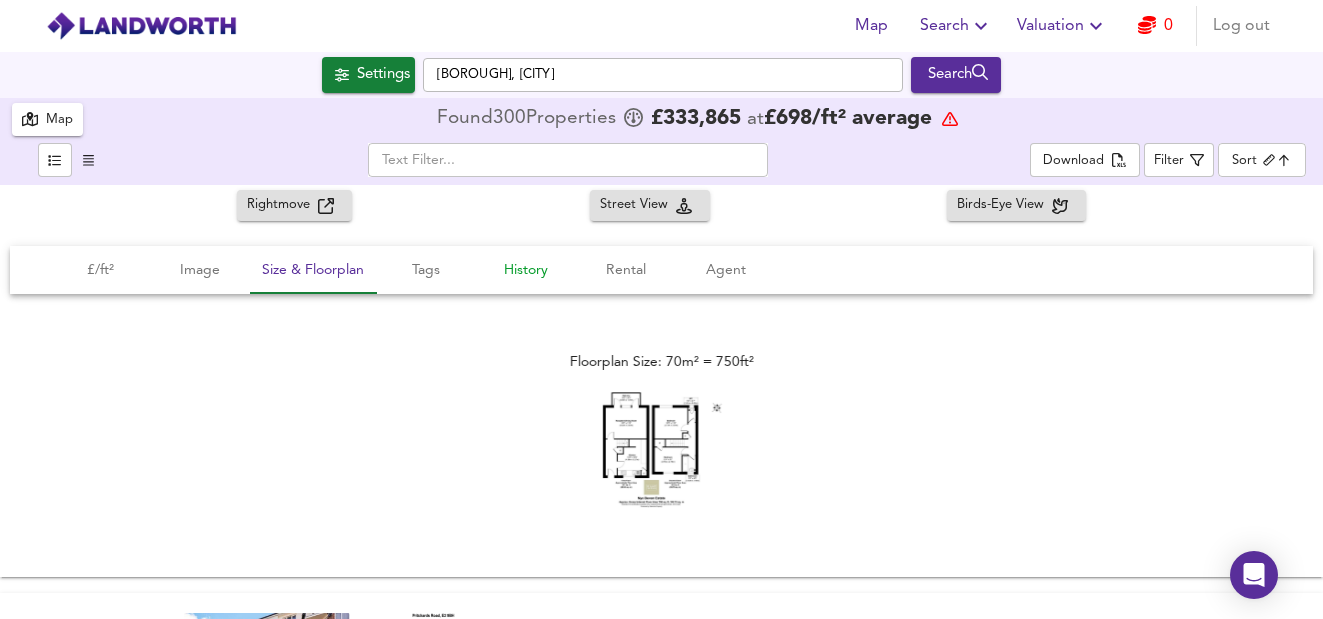 click on "History" at bounding box center (526, 270) 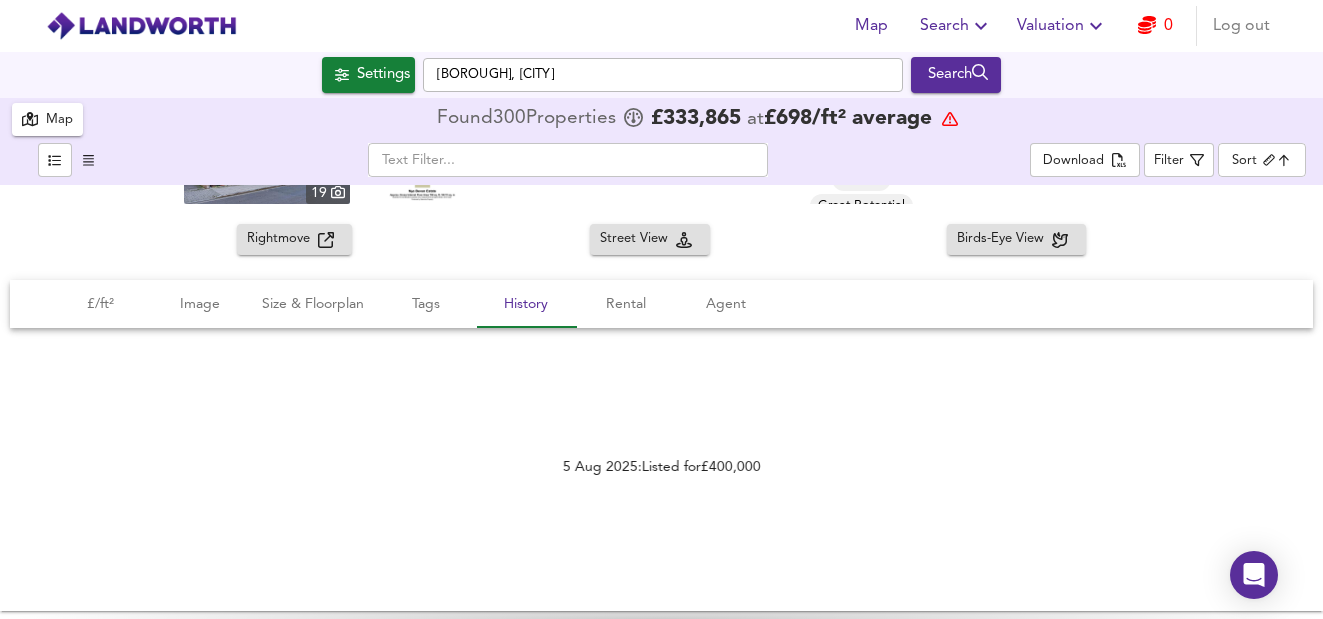 scroll, scrollTop: 2155, scrollLeft: 0, axis: vertical 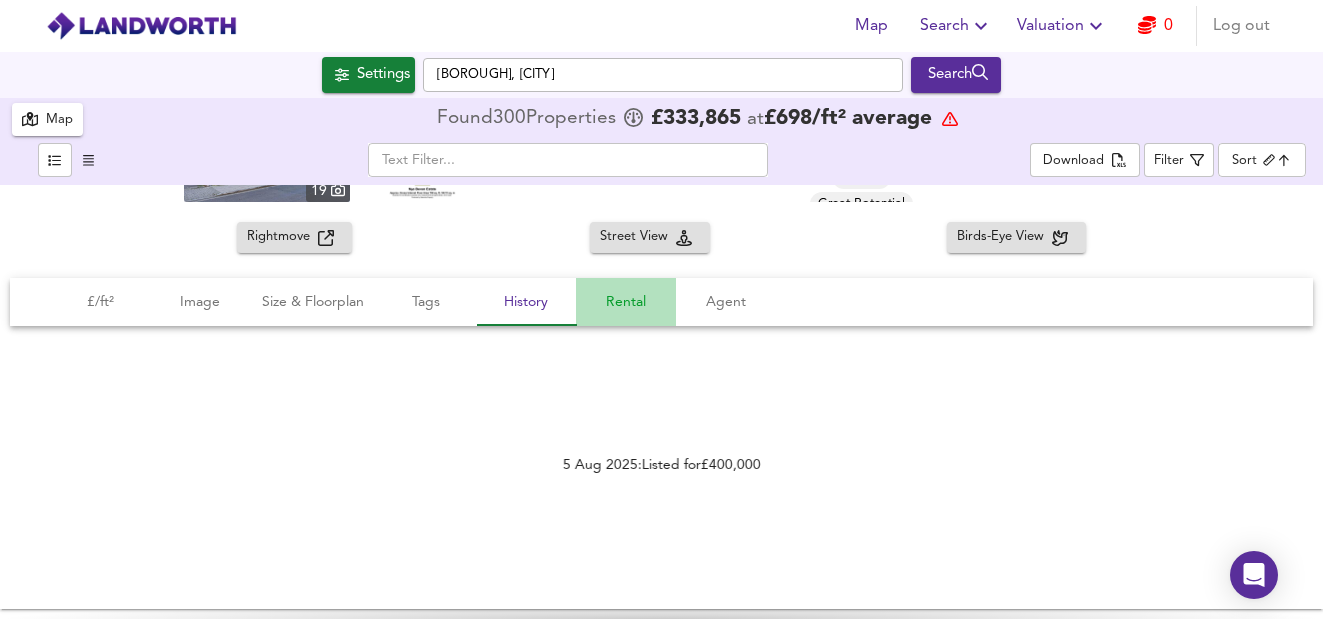 click on "Rental" at bounding box center (626, 302) 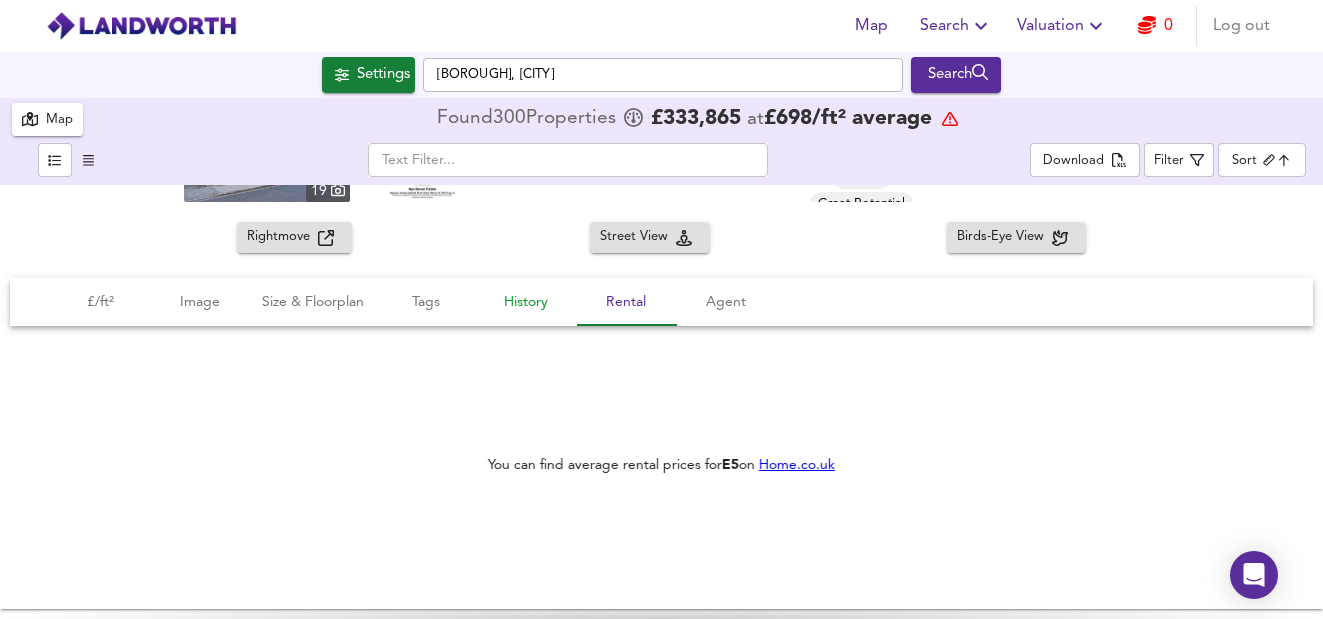 click on "History" at bounding box center (526, 302) 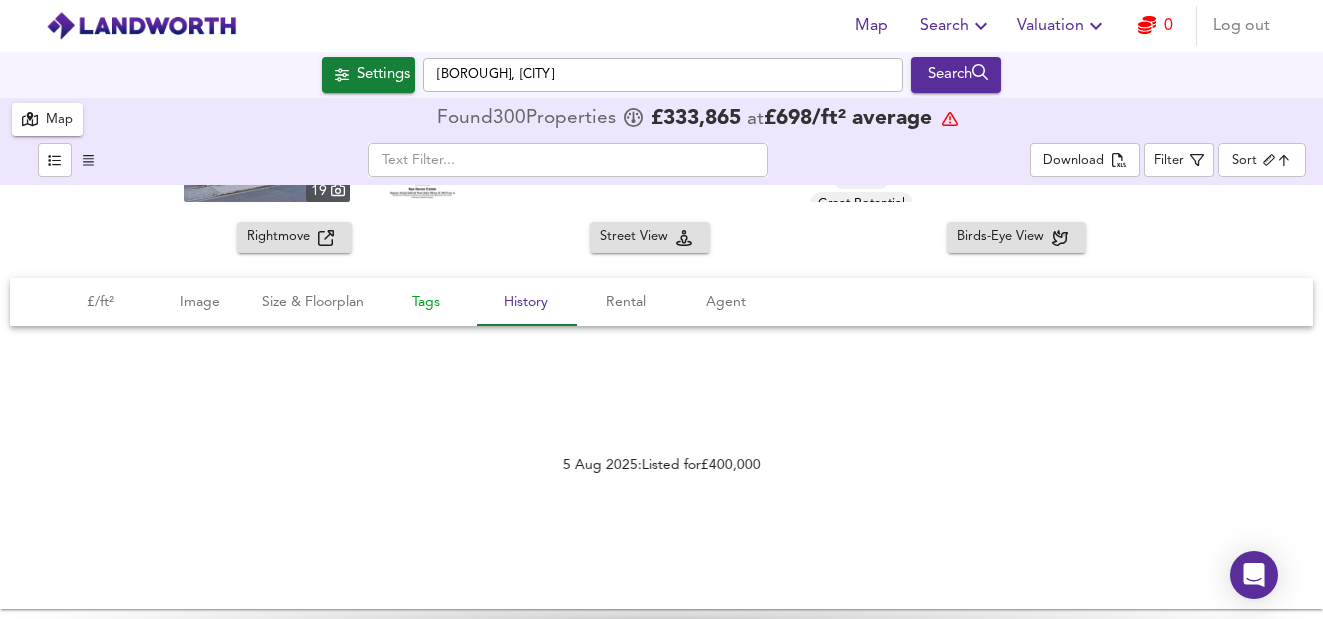 click on "Tags" at bounding box center [426, 302] 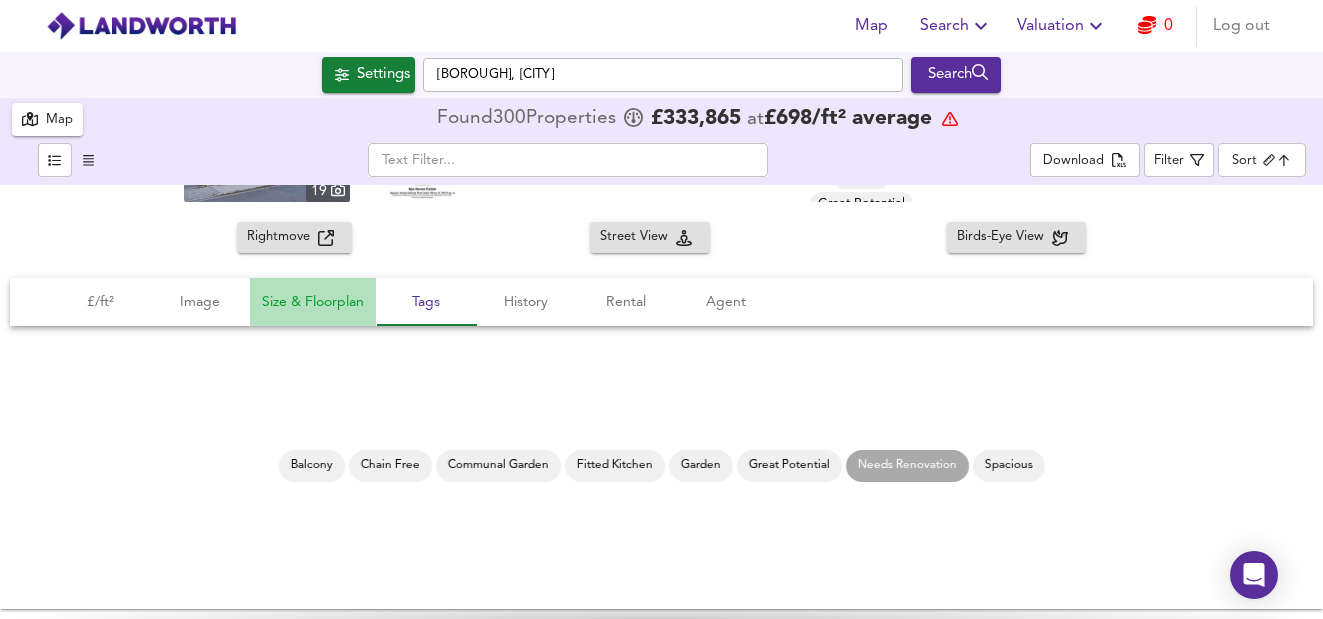 click on "Size & Floorplan" at bounding box center (313, 302) 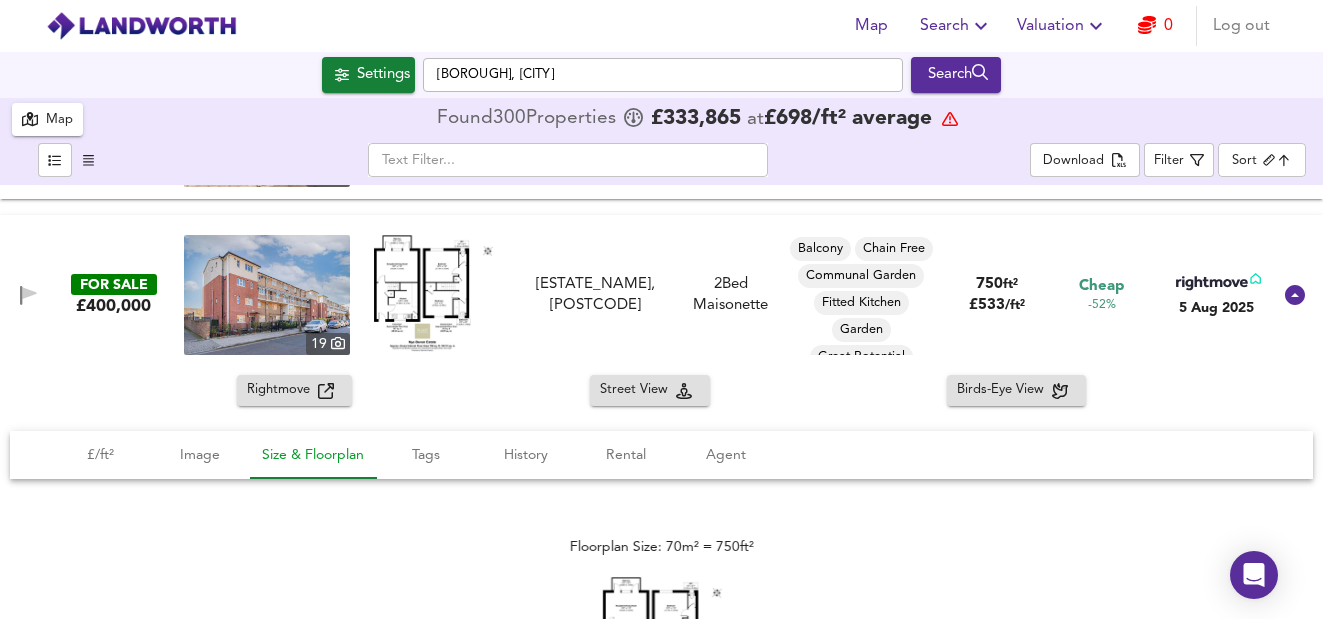 scroll, scrollTop: 2003, scrollLeft: 0, axis: vertical 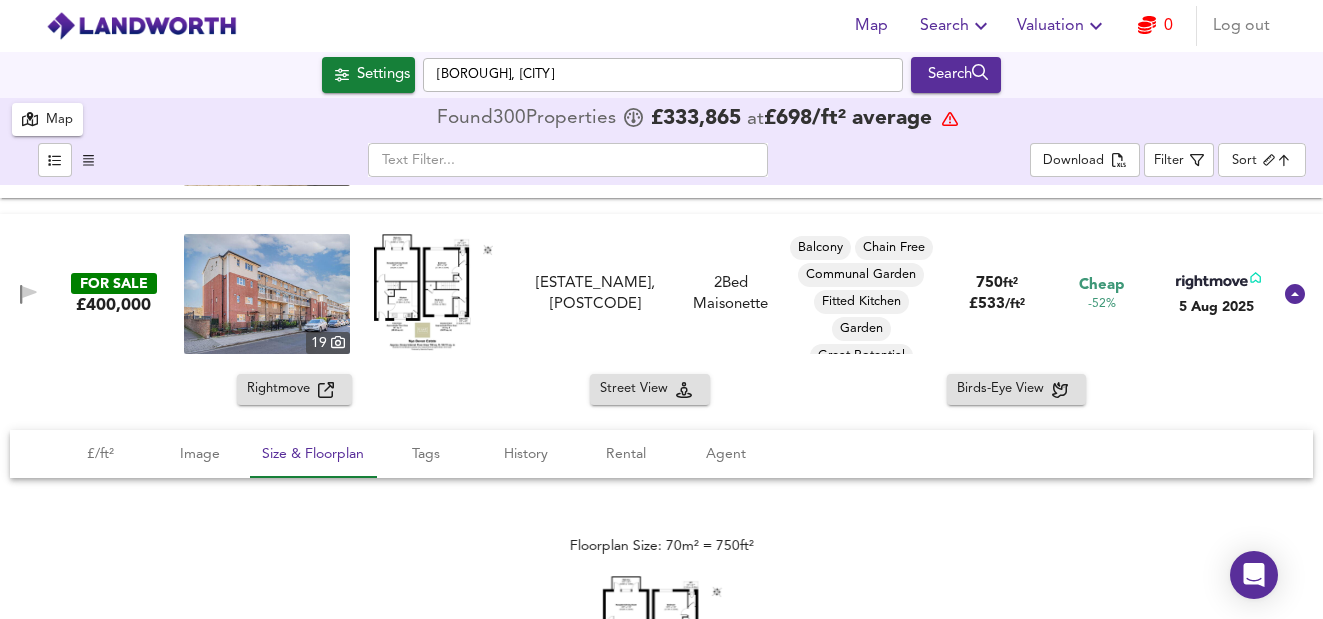 click at bounding box center (267, 294) 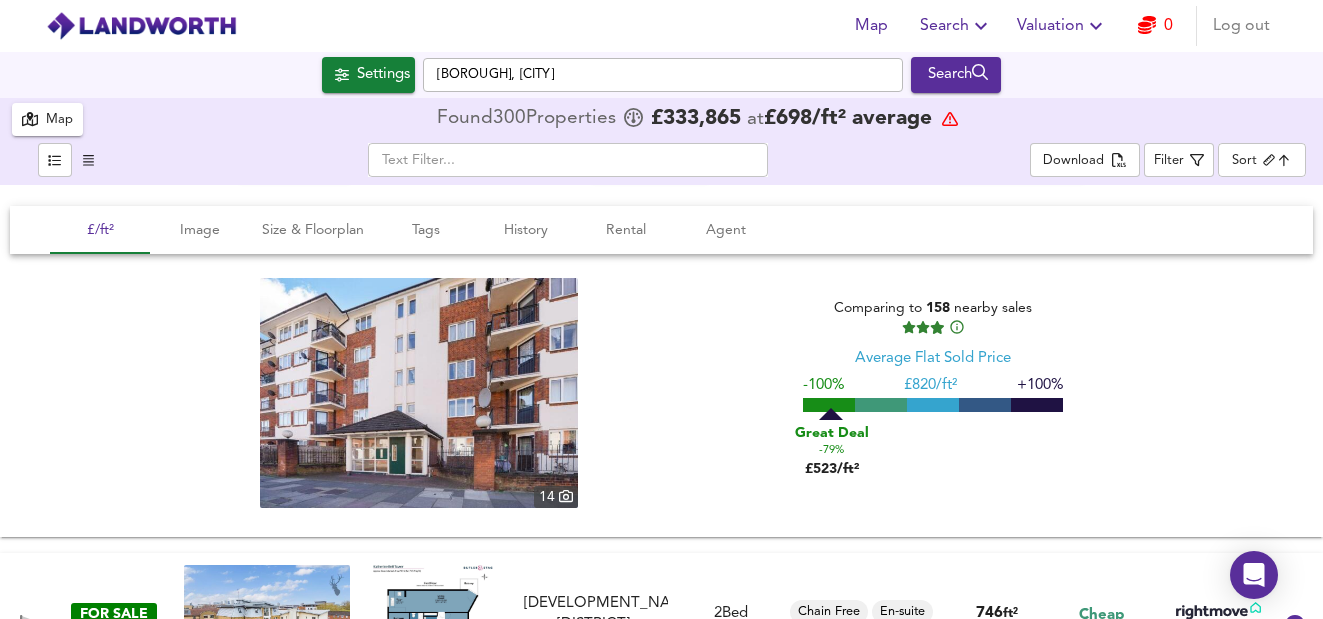 scroll, scrollTop: 2784, scrollLeft: 0, axis: vertical 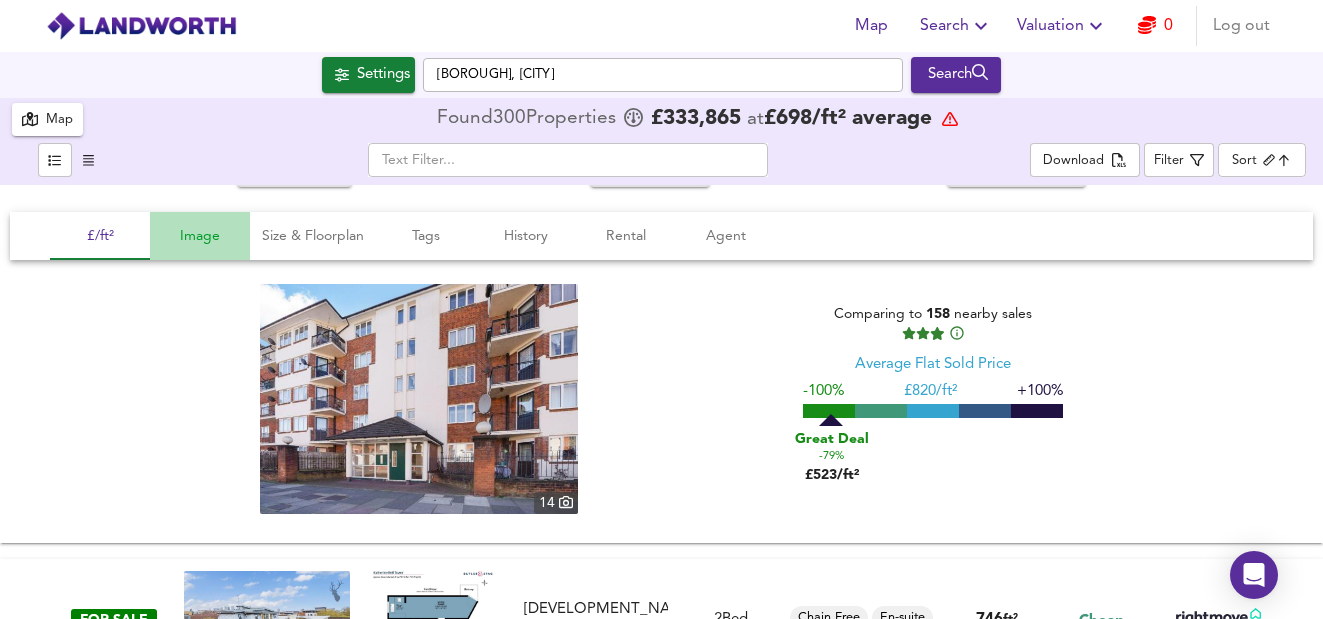 click on "Image" at bounding box center (200, 236) 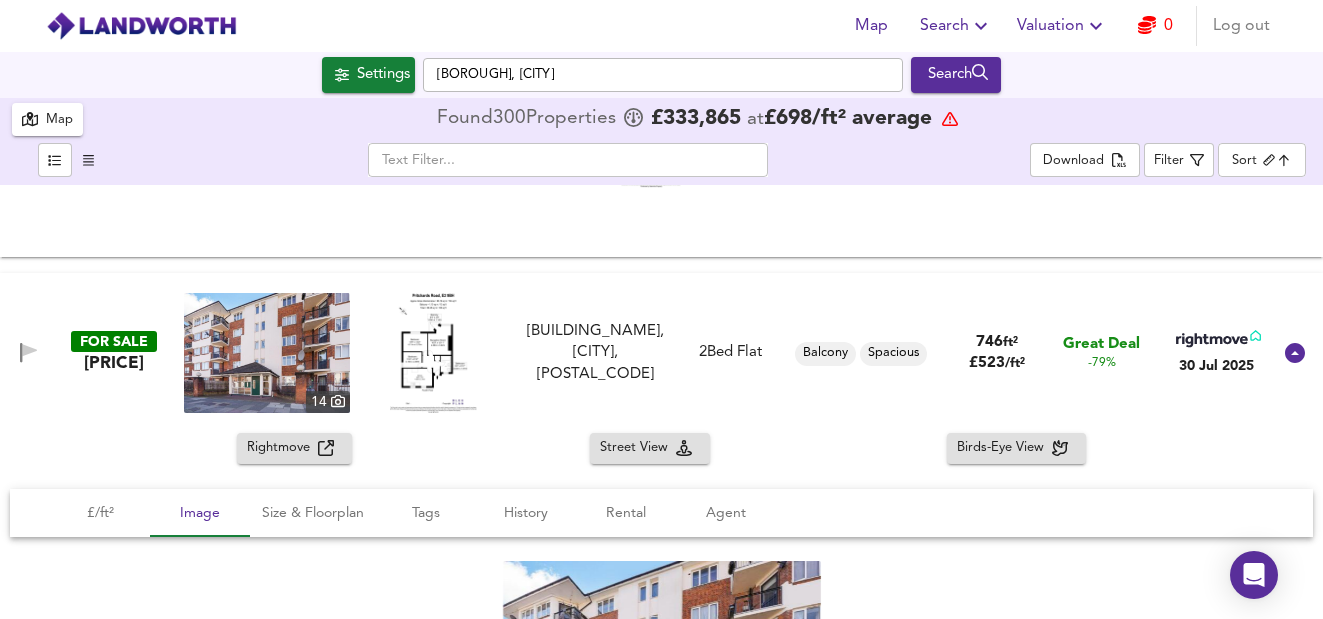 scroll, scrollTop: 2505, scrollLeft: 0, axis: vertical 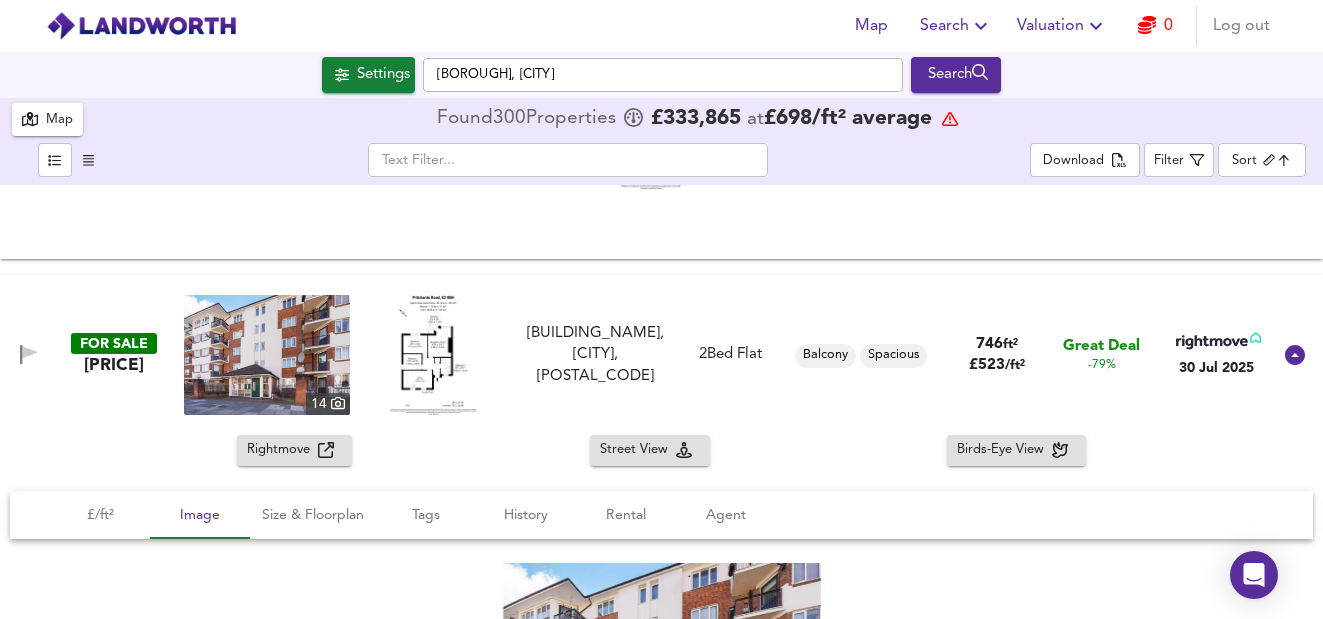 click at bounding box center (433, 355) 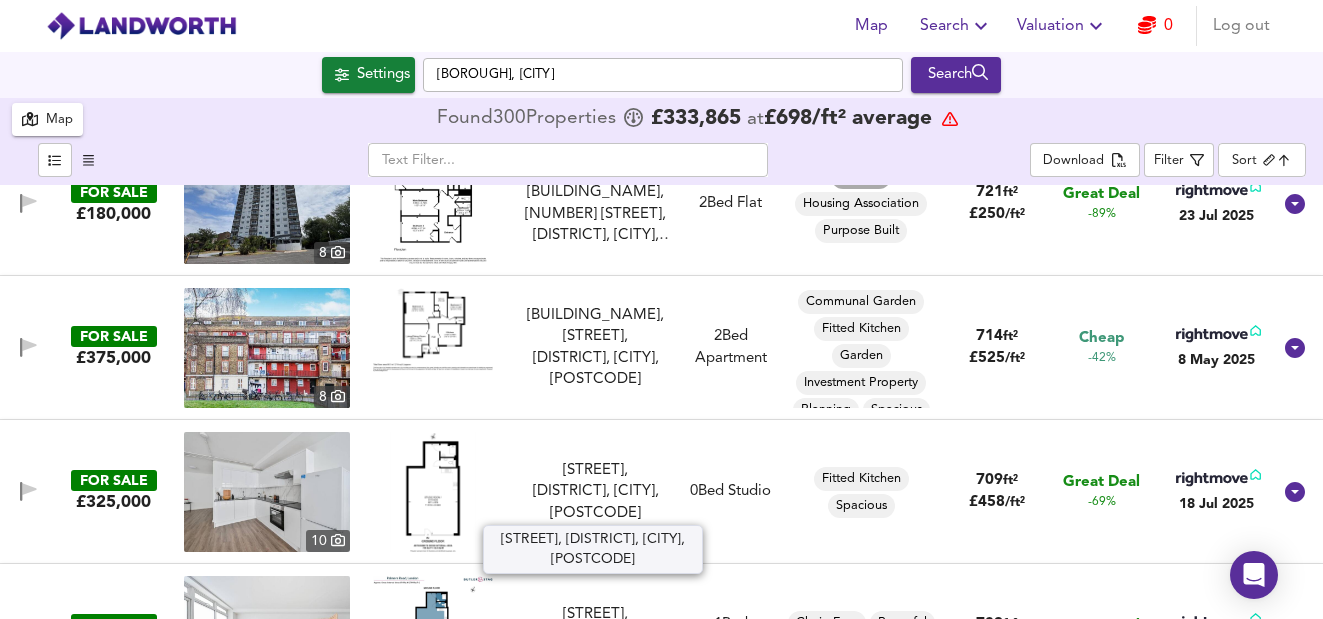 scroll, scrollTop: 4222, scrollLeft: 0, axis: vertical 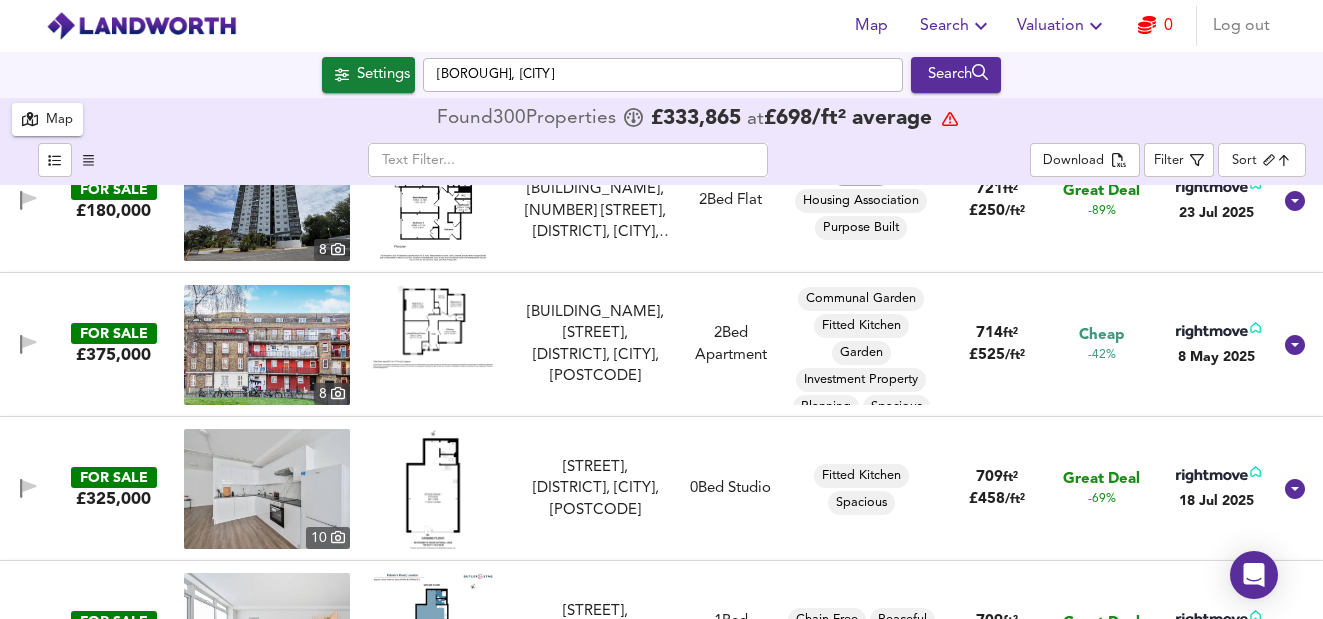 click at bounding box center [433, 327] 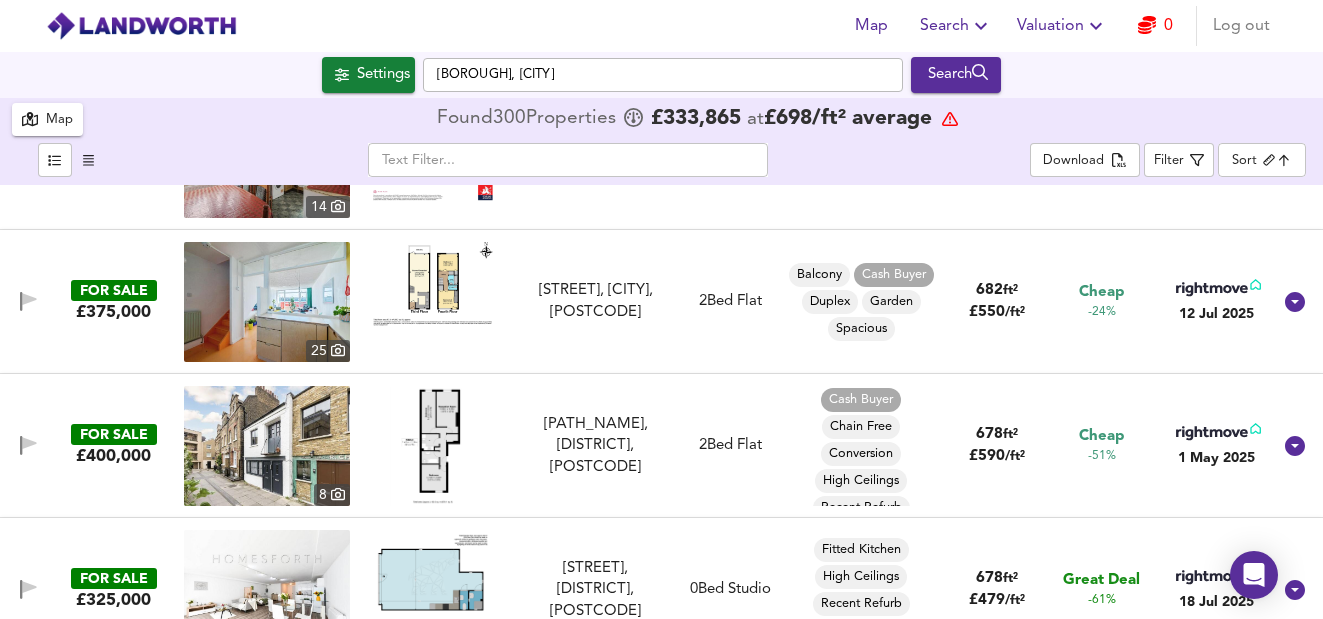 scroll, scrollTop: 5418, scrollLeft: 0, axis: vertical 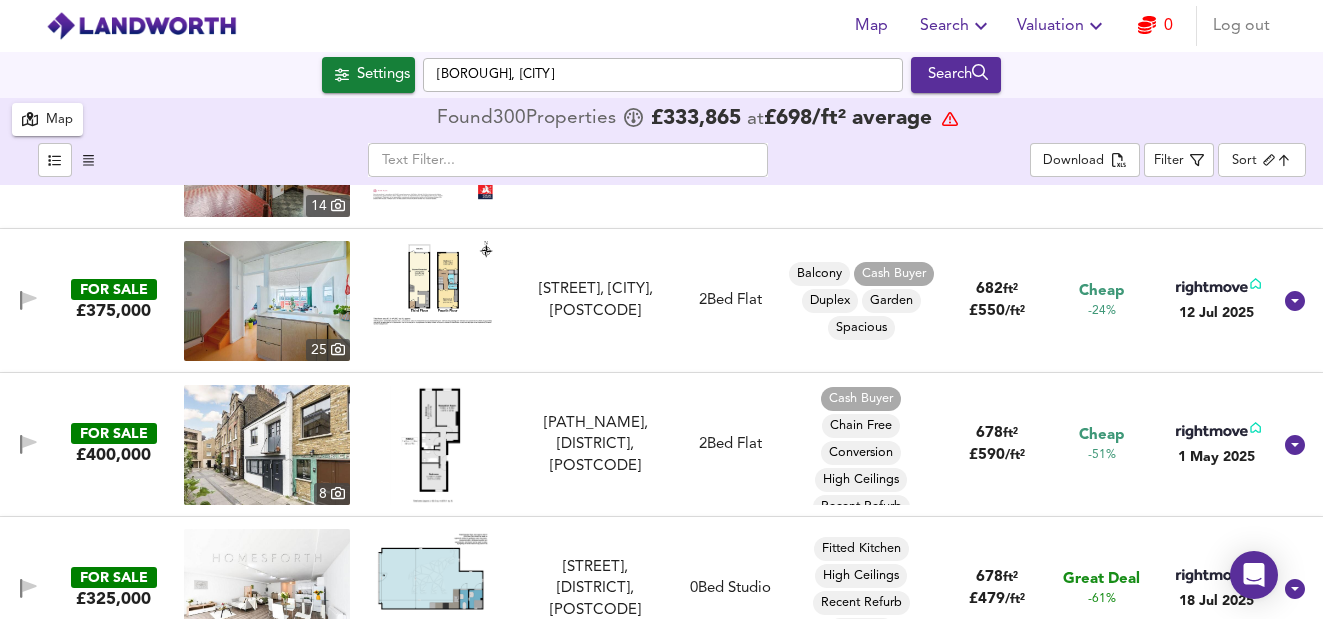 click at bounding box center [433, 445] 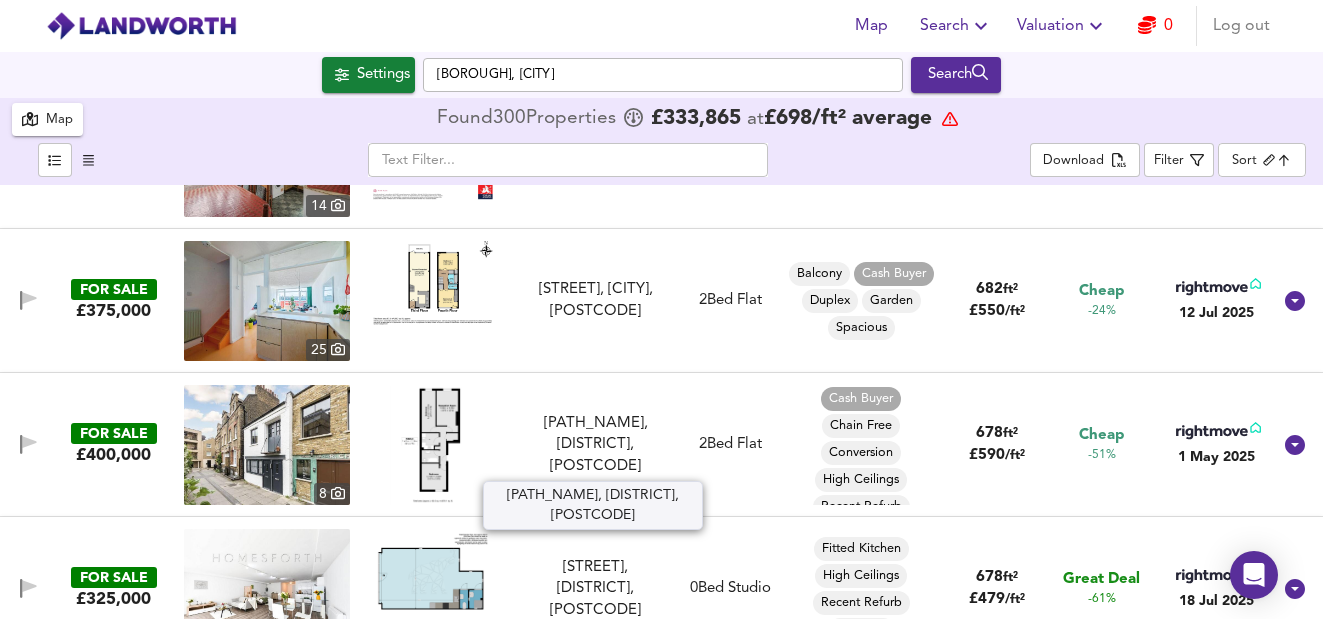 click on "[PATH_NAME], [DISTRICT], [POSTCODE]" at bounding box center [596, 445] 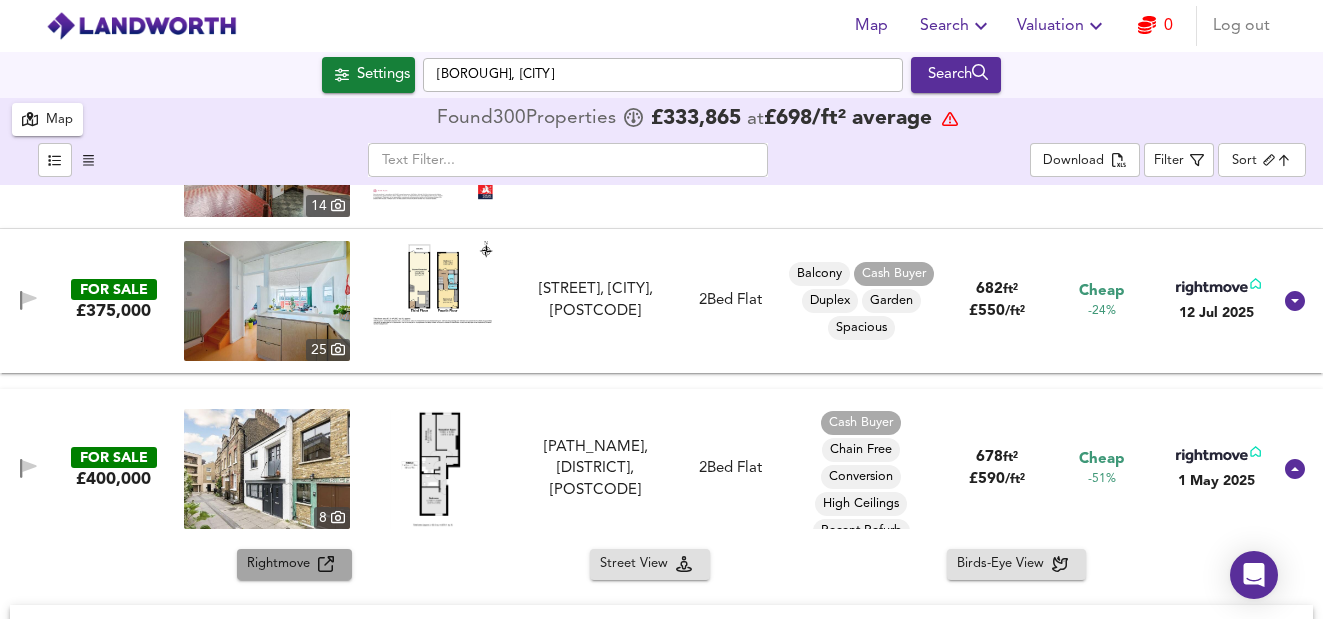 click 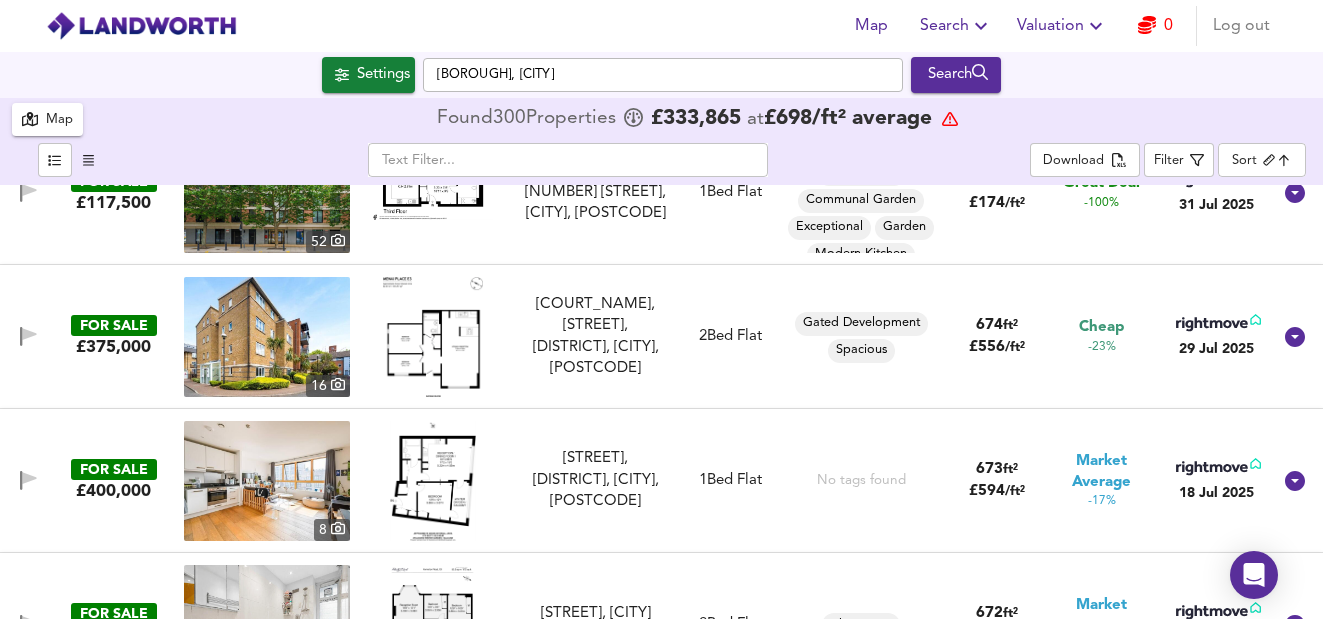 scroll, scrollTop: 6396, scrollLeft: 0, axis: vertical 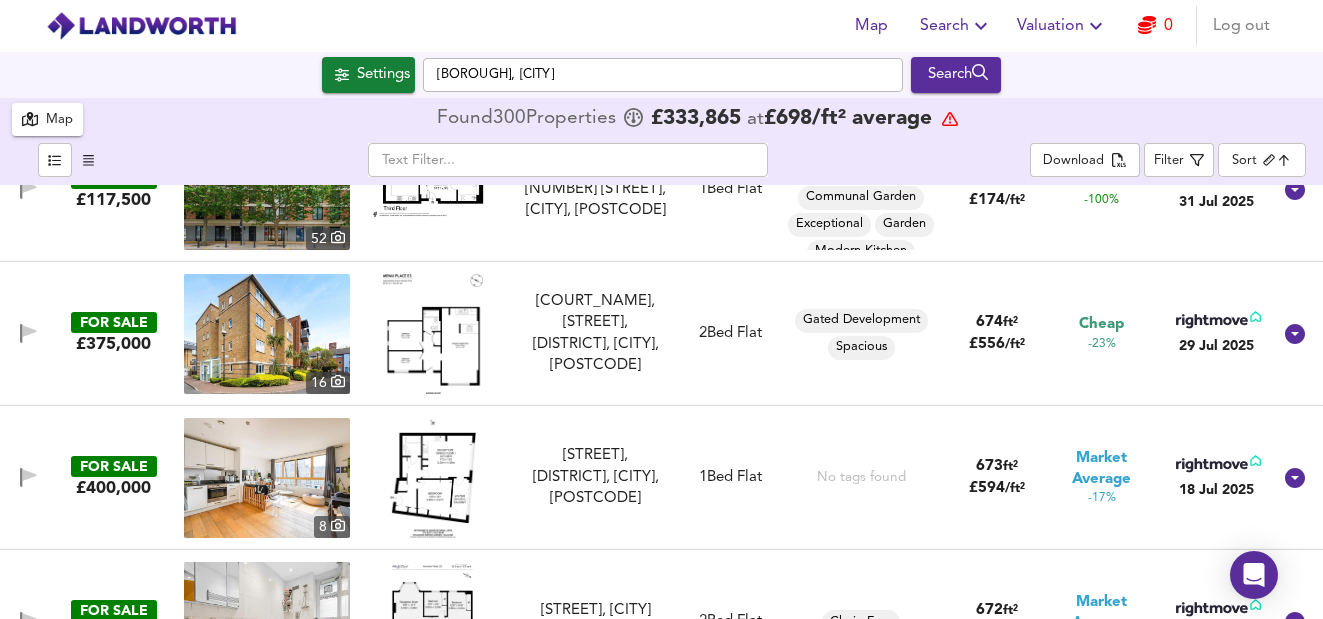 click at bounding box center (433, 334) 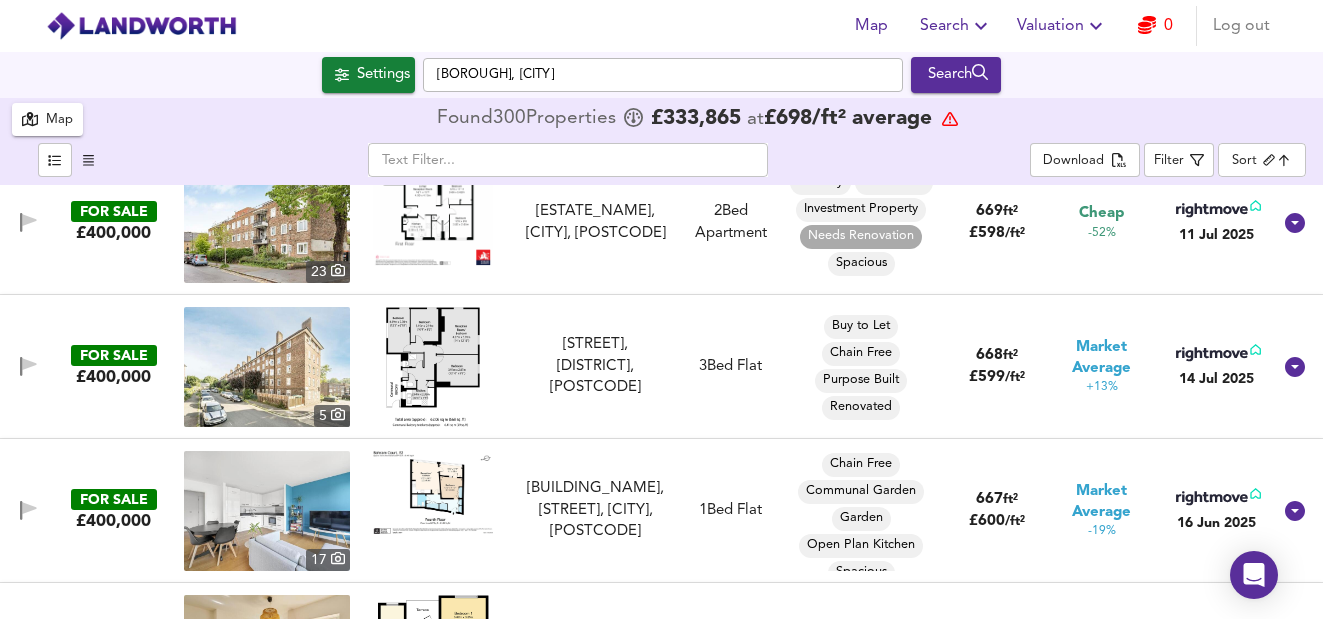 scroll, scrollTop: 6940, scrollLeft: 0, axis: vertical 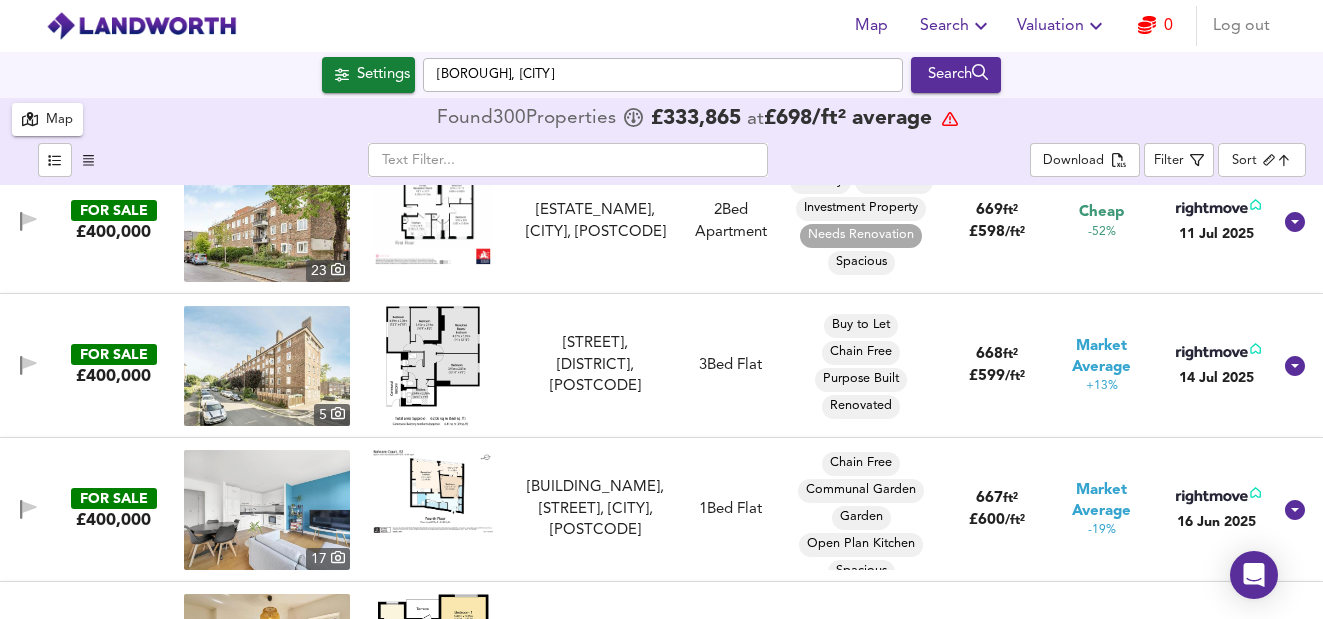 click on "Settings" at bounding box center (368, 75) 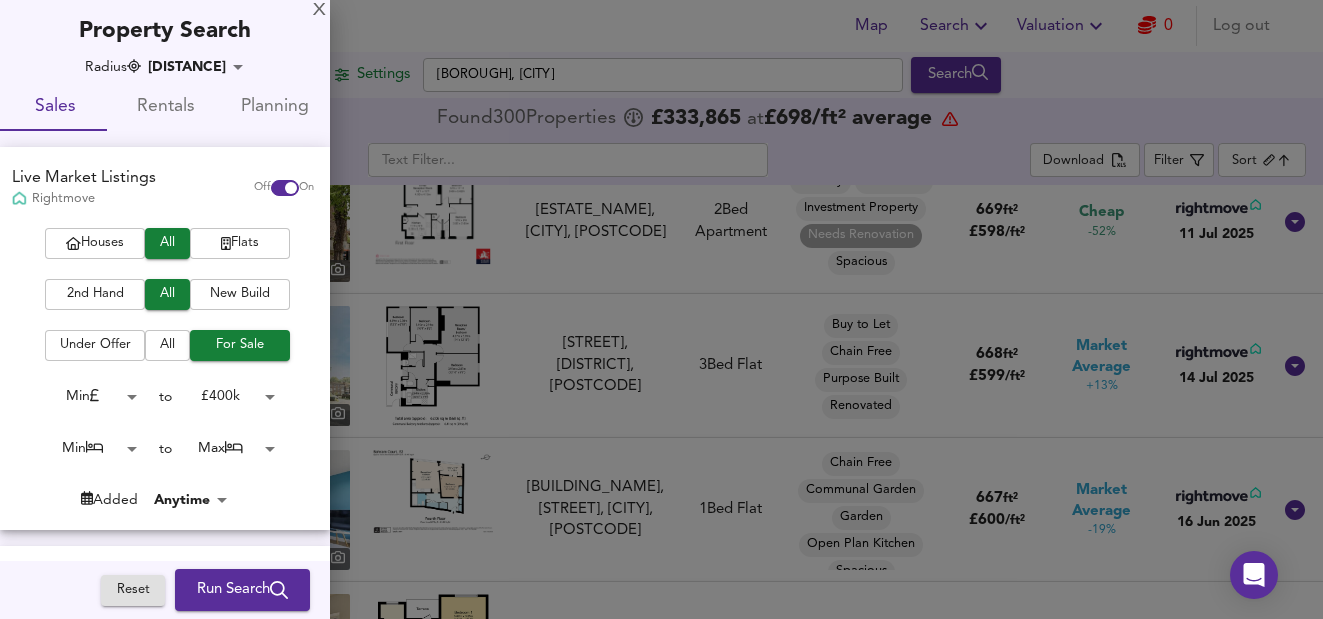 click on "Map Search Valuation    0 Log out        Settings     [DISTRICT], [CITY]        Search        8           300  Results   Legend   Map Found  300  Propert ies     £ 333,865   at  £ 698 / ft²   average              ​ Download   Filter   Sort   biggest ​ FOR SALE £400,000     13     [STREET], [CITY] [POSTCODE] [STREET], [CITY] 1  Bed   Flat Close to Station Fireplace Garden Gated Development Mansion Block Open Plan Kitchen Spacious Victorian Unknown  Size £ 9 / ft² Great Deal -100% 30 Jul 2025 FOR SALE £400,000     13     [STREET], [CITY], [POSTCODE] [STREET], [CITY], [POSTCODE] 1  Bed   Apartment Bike Storage 1,513 ft² £ 264 / ft² Great Deal -69% 24 Jul 2025 FOR SALE £190,500     14     [BUILDING_NAME], [NUMBER] [STREET], [CITY], [POSTCODE] [BUILDING_NAME], [NUMBER] [STREET], [CITY], [POSTCODE] 2  Bed   Ground Flat Bike Storage Shared Ownership Spacious 1,087 ft² £ 175 / ft² Great Deal -100% 4 Jun 2025 FOR SALE £375,000     15     1  Bed" at bounding box center [661, 309] 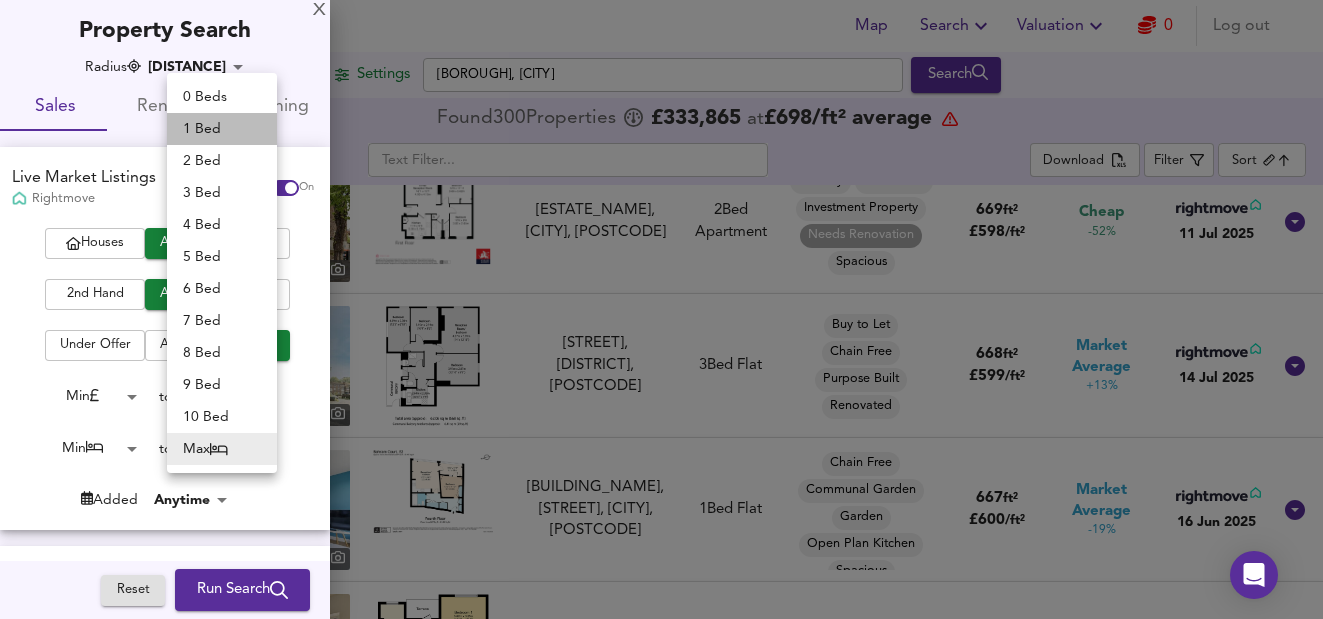 click on "1 Bed" at bounding box center (222, 129) 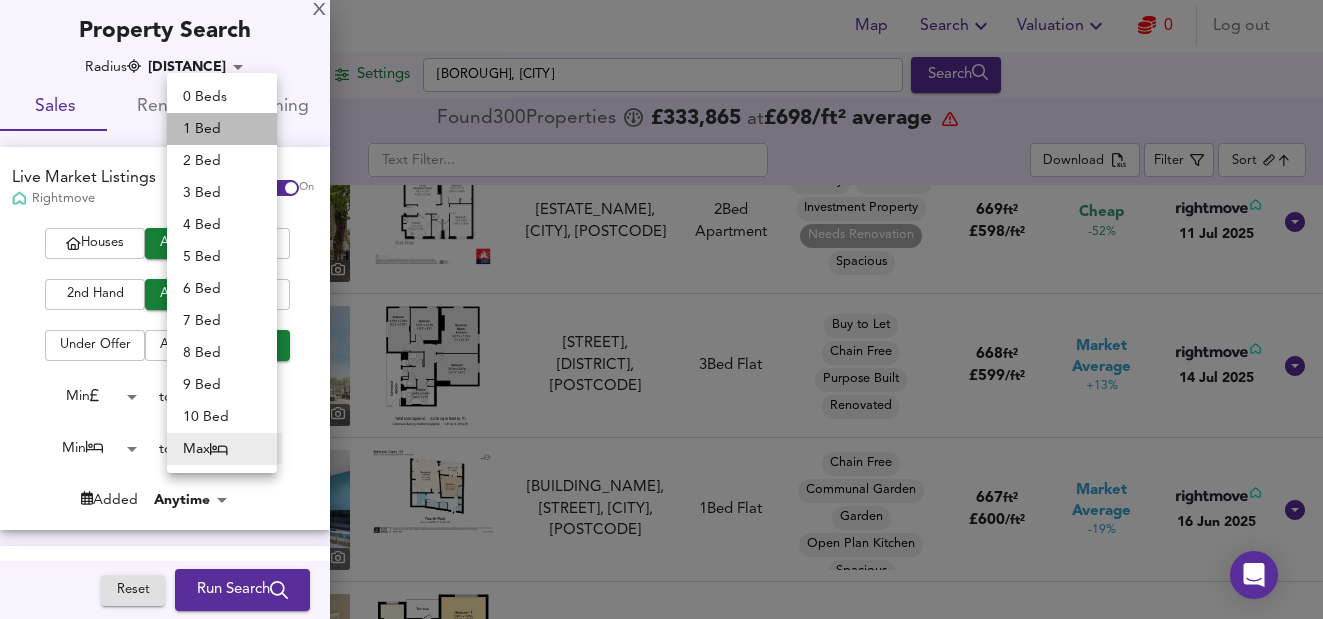type on "1" 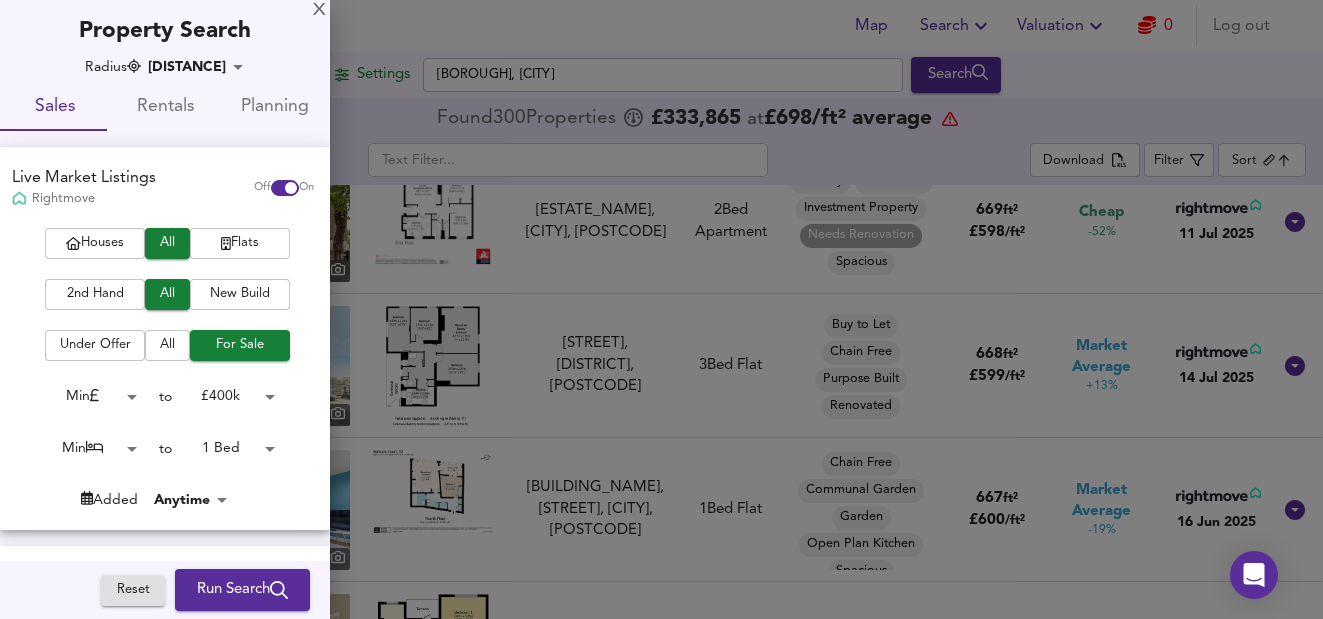 click 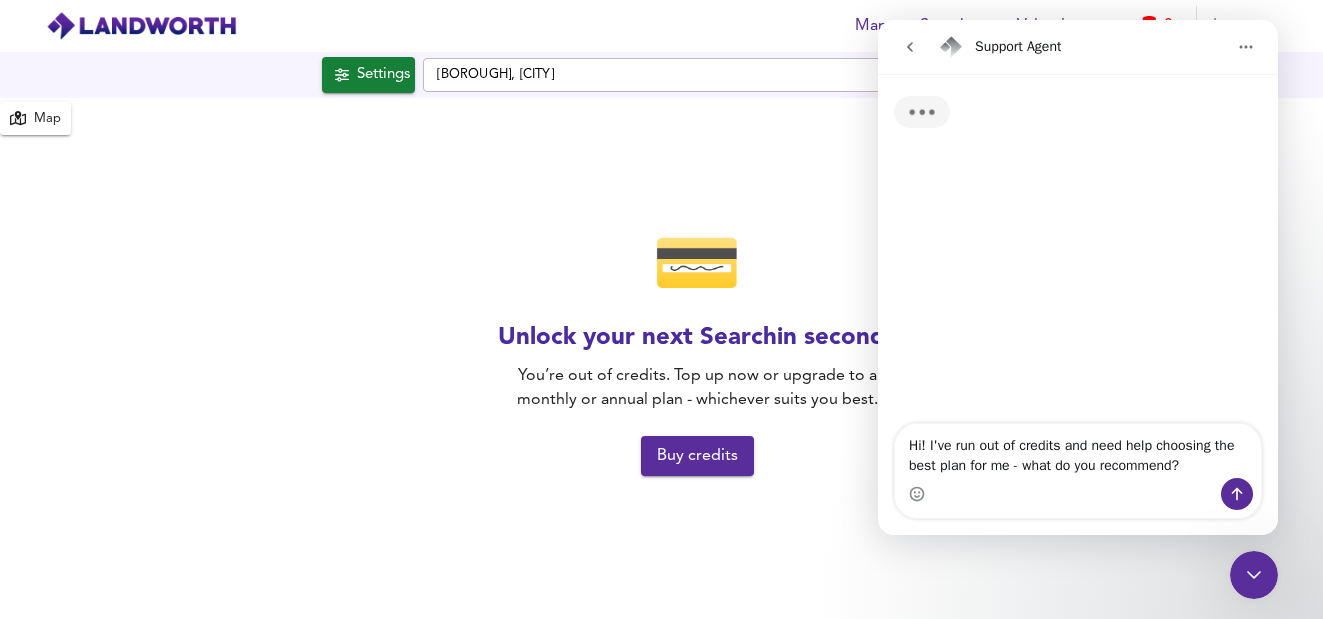 scroll, scrollTop: 0, scrollLeft: 0, axis: both 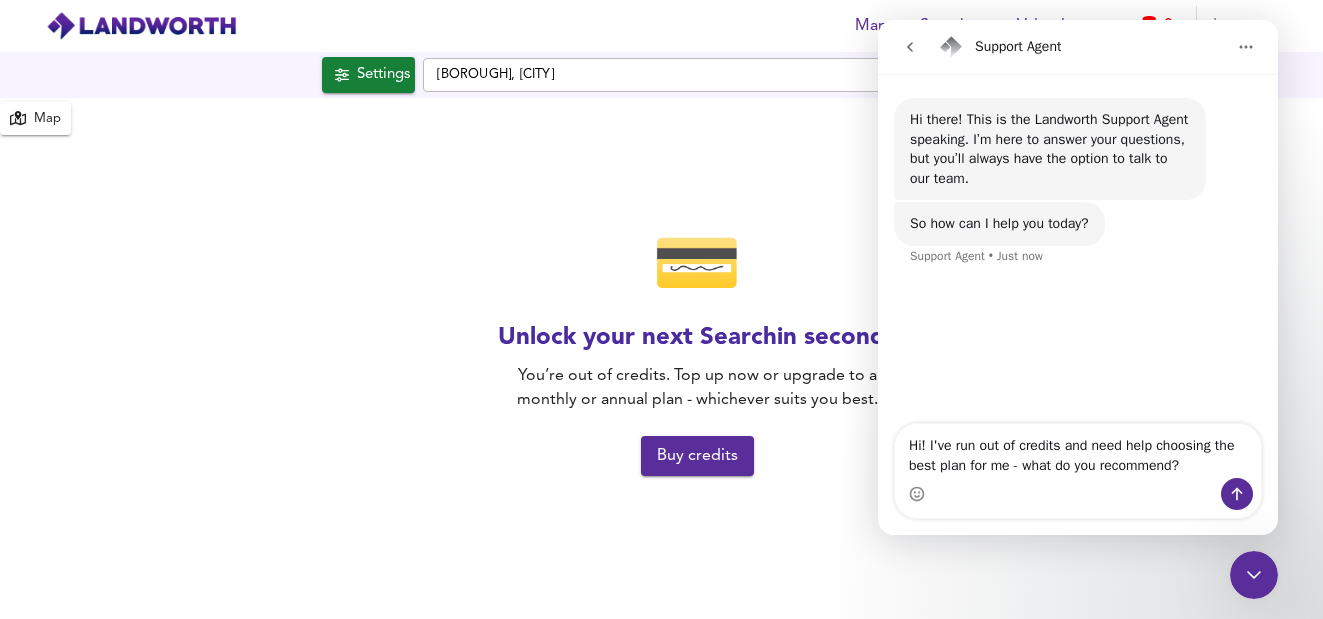 click 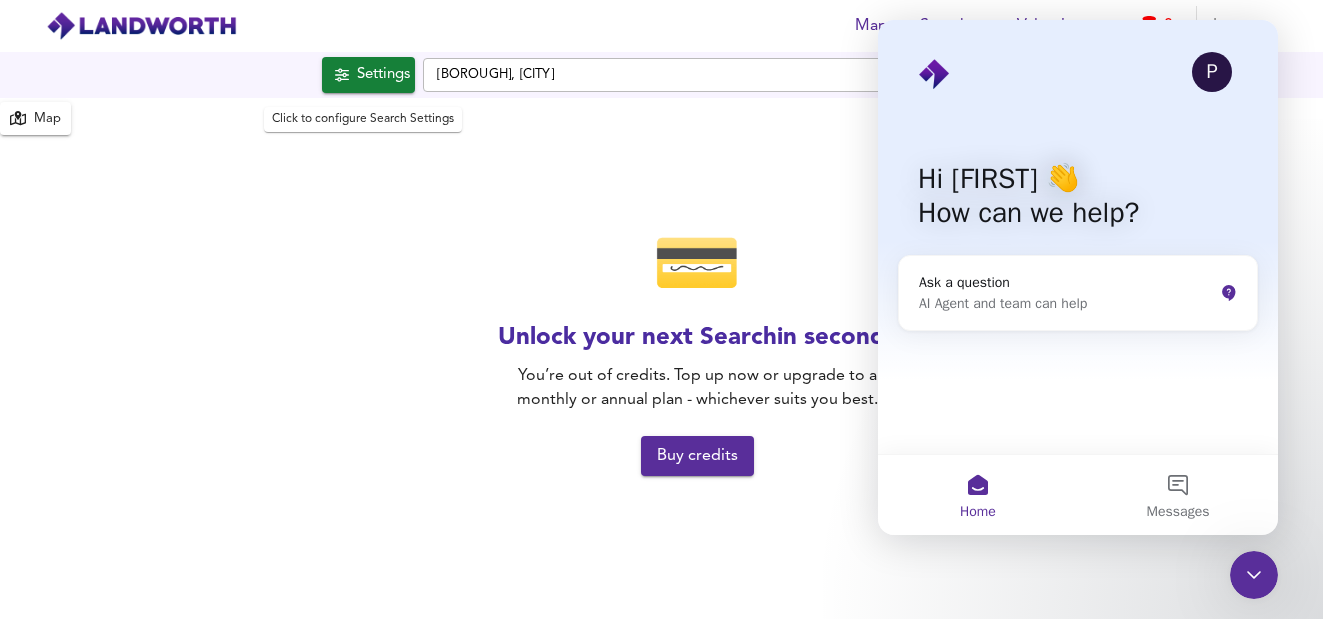 click on "Settings" at bounding box center [383, 75] 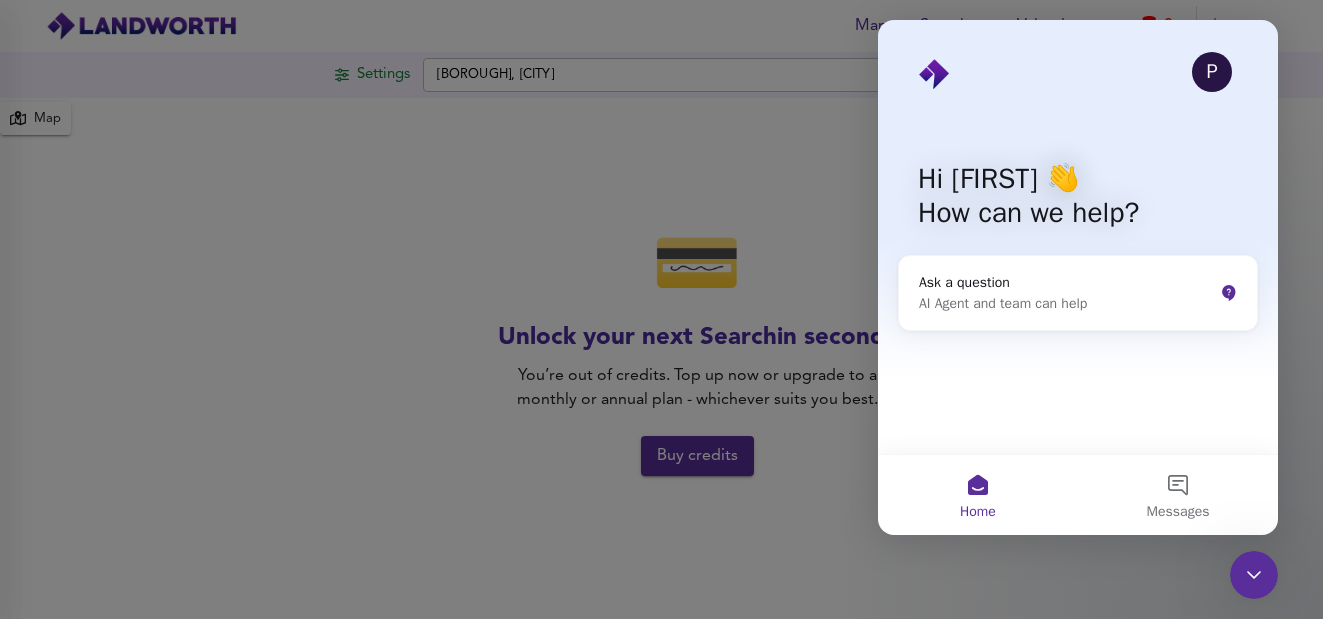 click at bounding box center (661, 309) 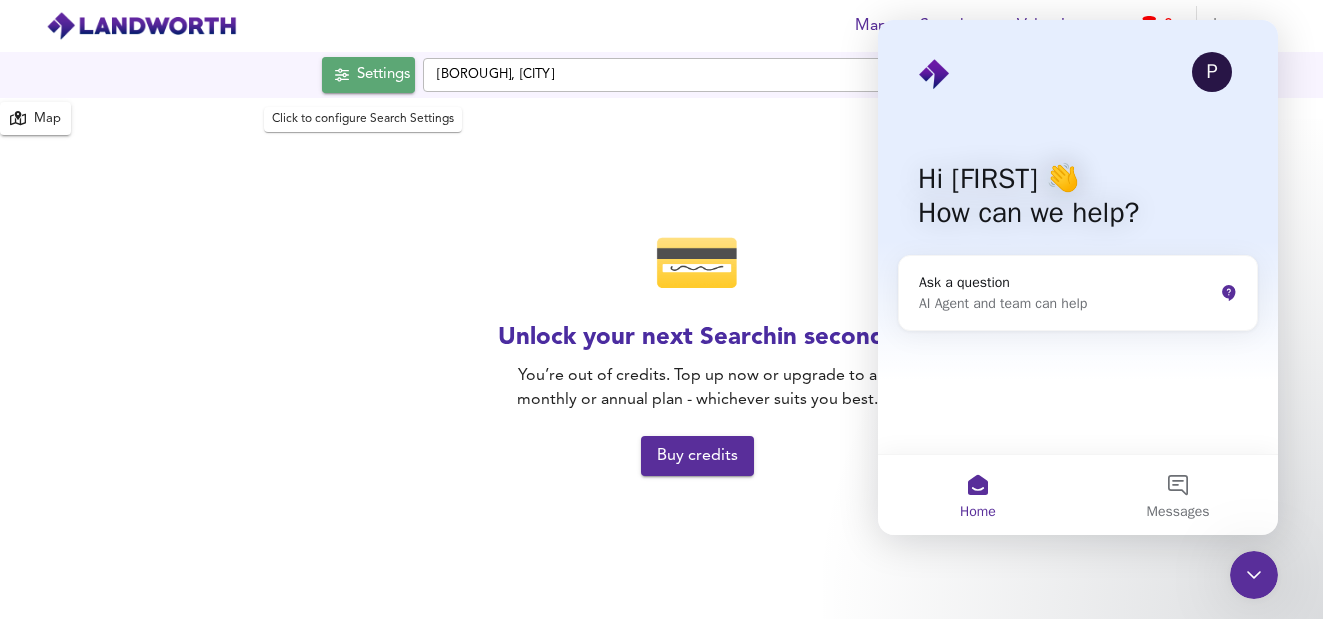 click on "Settings" at bounding box center (383, 75) 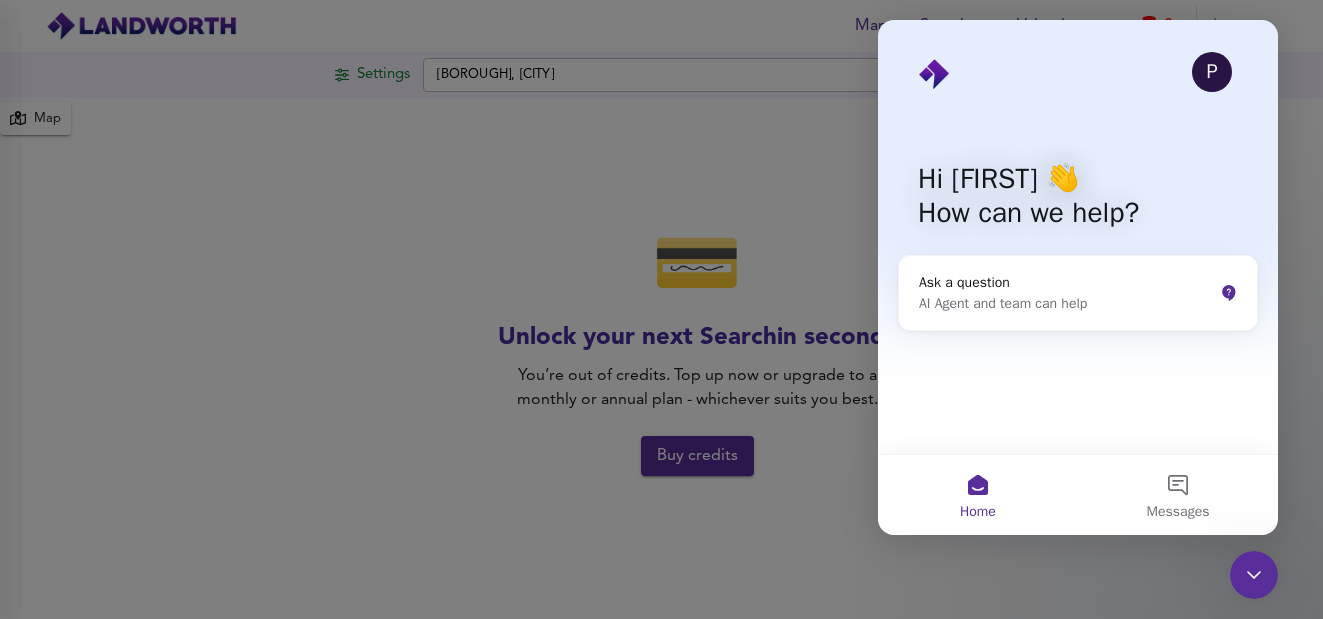 click at bounding box center (661, 309) 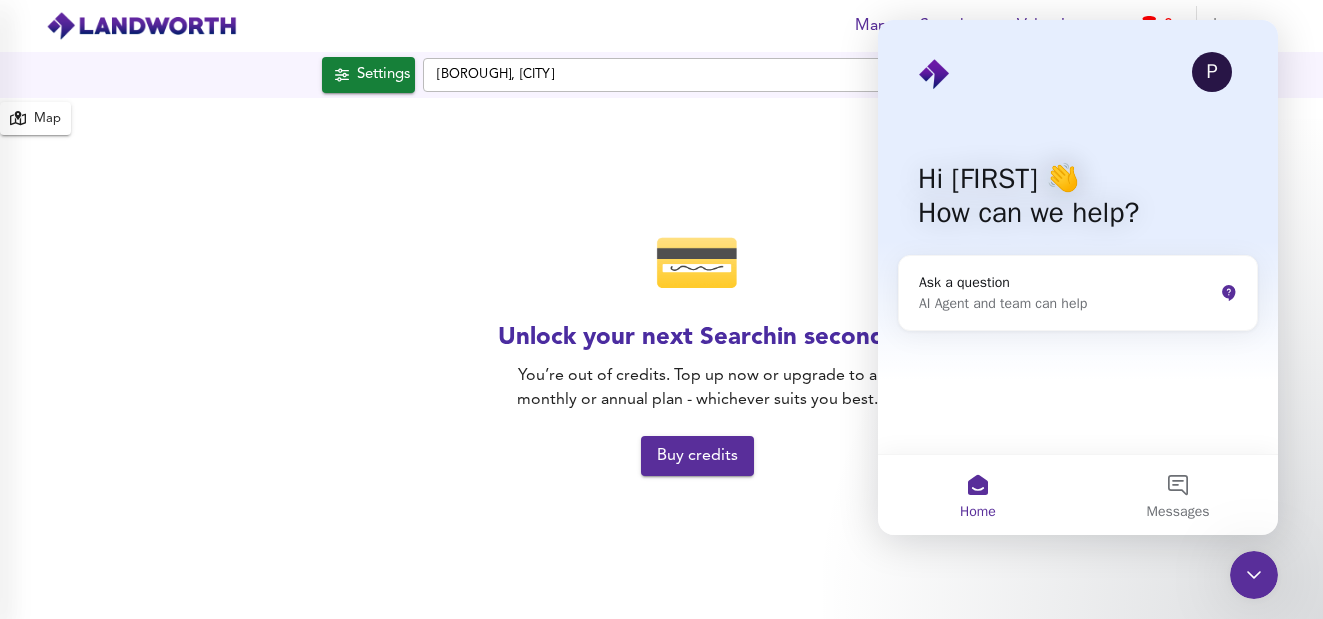 click at bounding box center [661, 309] 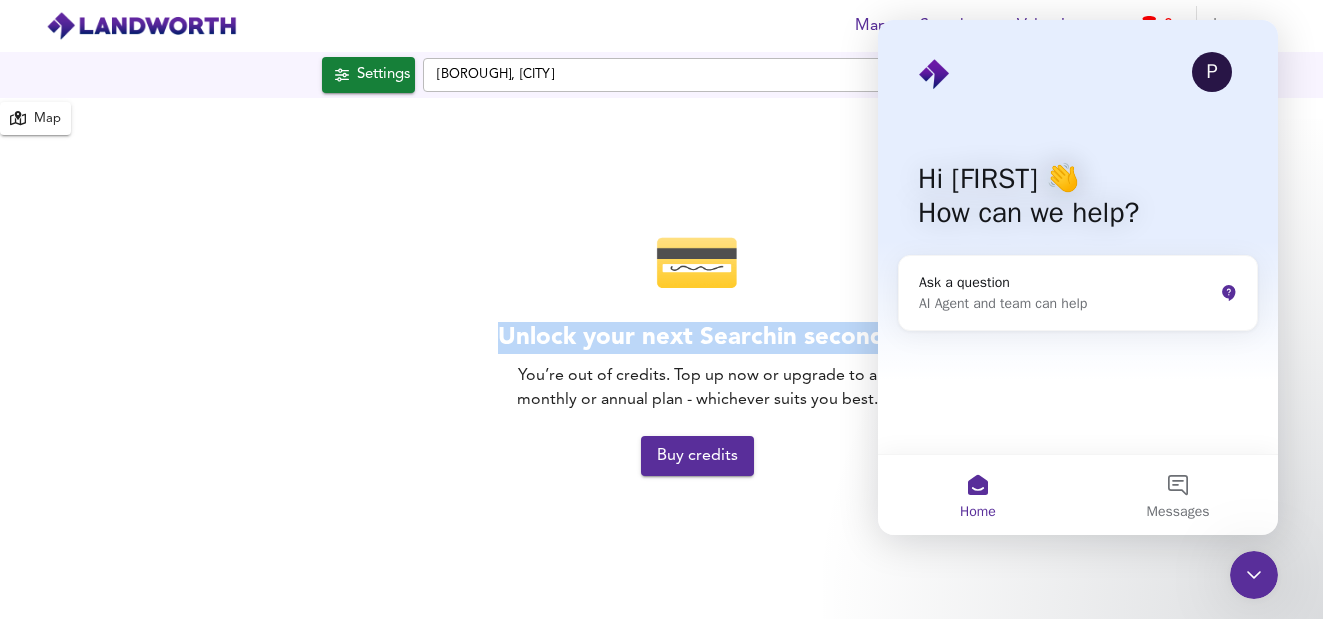 click on "💳 Unlock your next   Search  in seconds You’re out of credits. Top up now or upgrade to a monthly or annual plan - whichever suits you best. Buy credits" at bounding box center [697, 358] 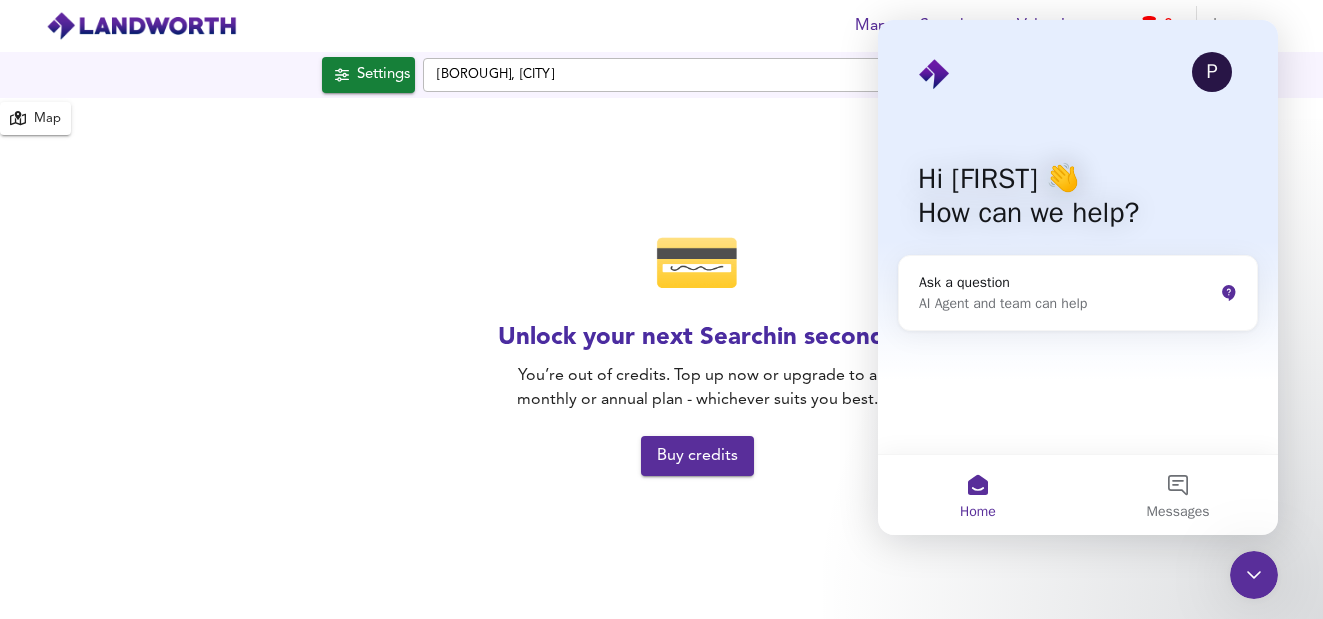 click on "💳 Unlock your next   Search  in seconds You’re out of credits. Top up now or upgrade to a monthly or annual plan - whichever suits you best. Buy credits" at bounding box center [697, 358] 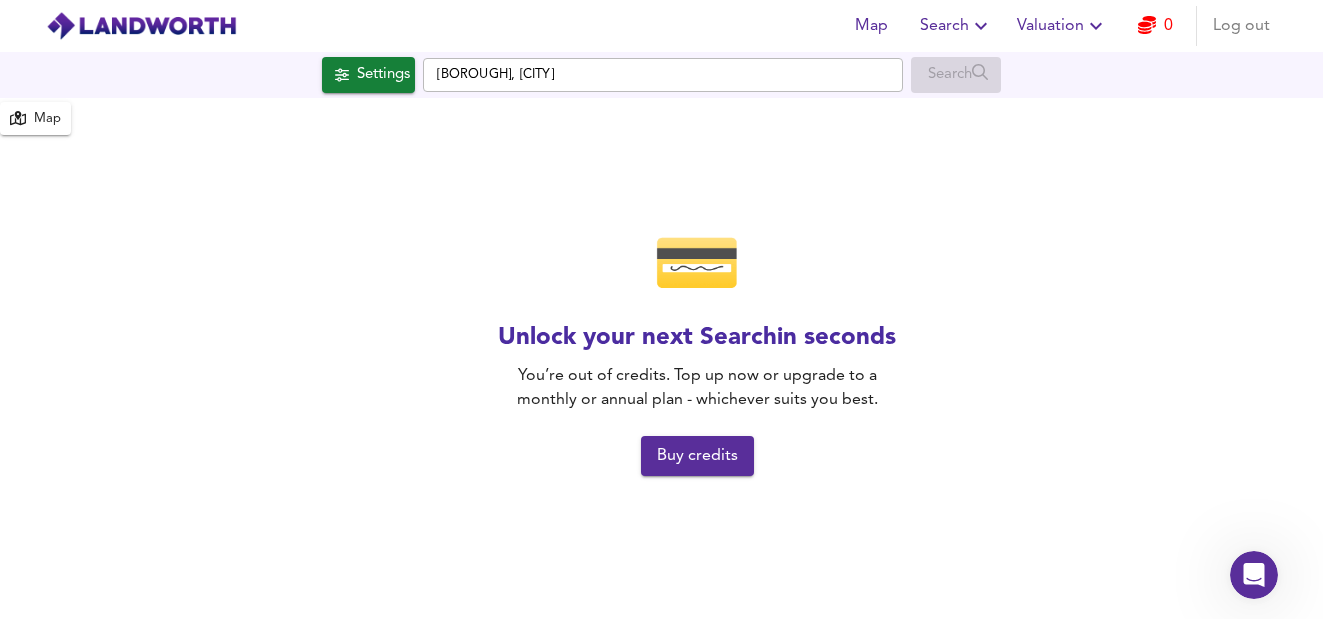 scroll, scrollTop: 0, scrollLeft: 0, axis: both 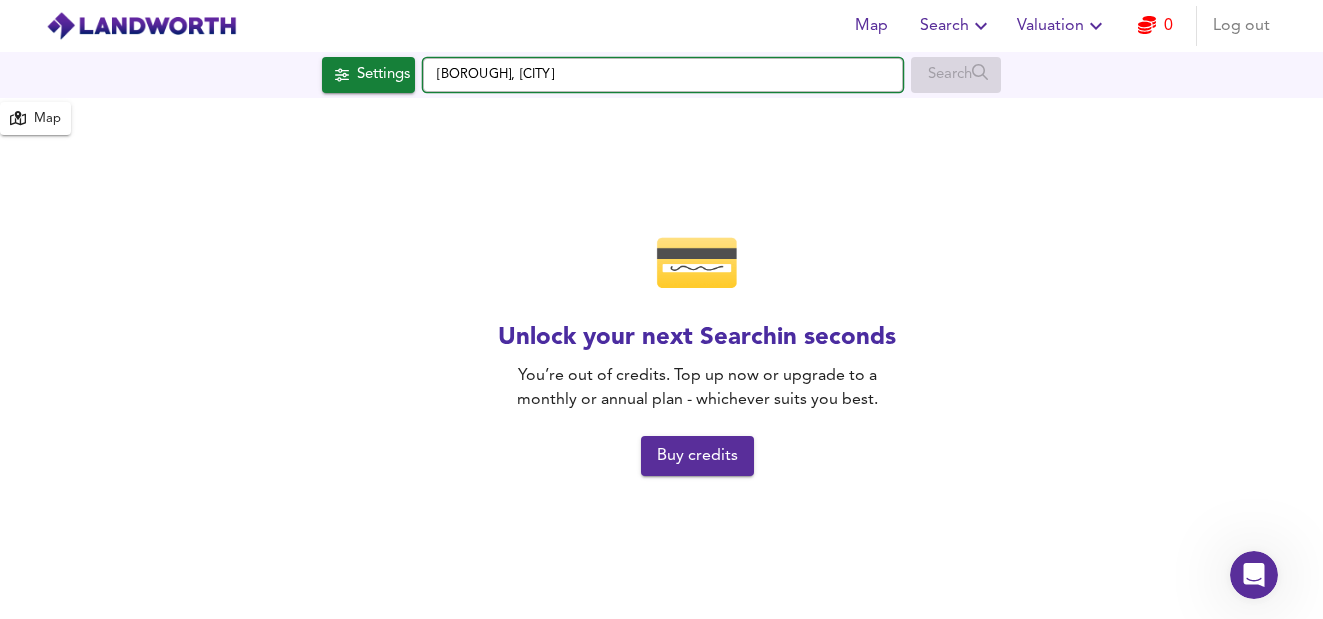click on "[BOROUGH], [CITY]" at bounding box center (663, 75) 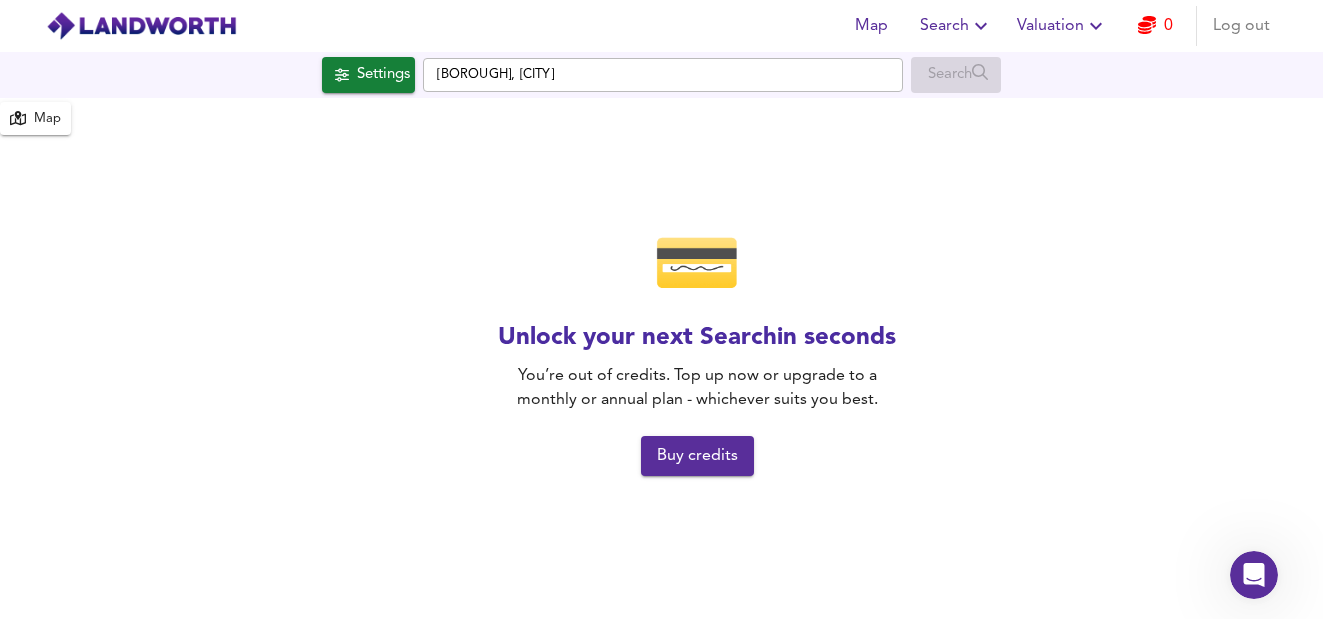 click on "Search" at bounding box center (956, 26) 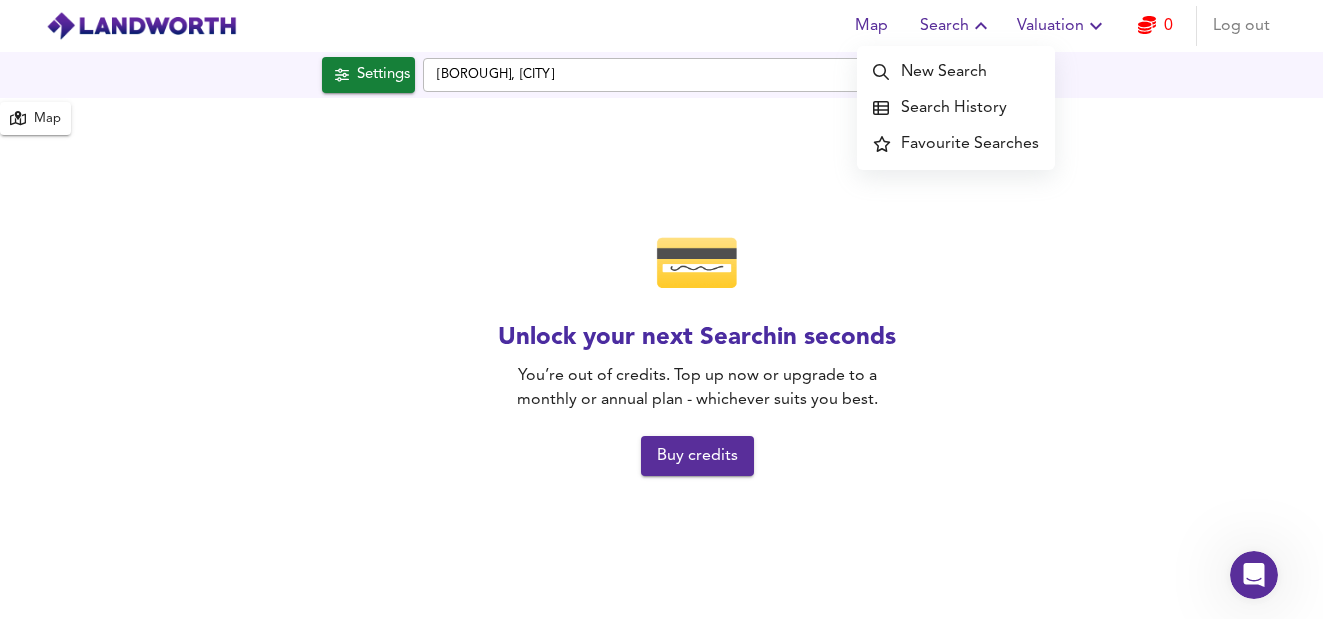 click on "Search History" at bounding box center (956, 108) 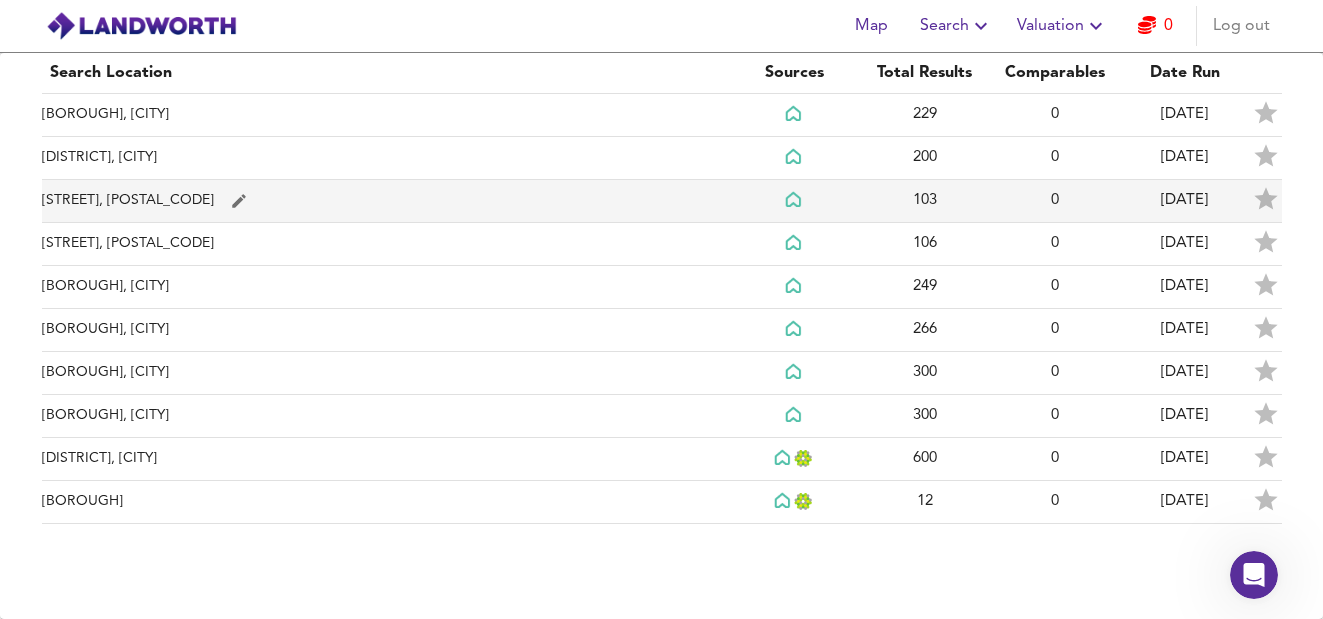 click at bounding box center (795, 201) 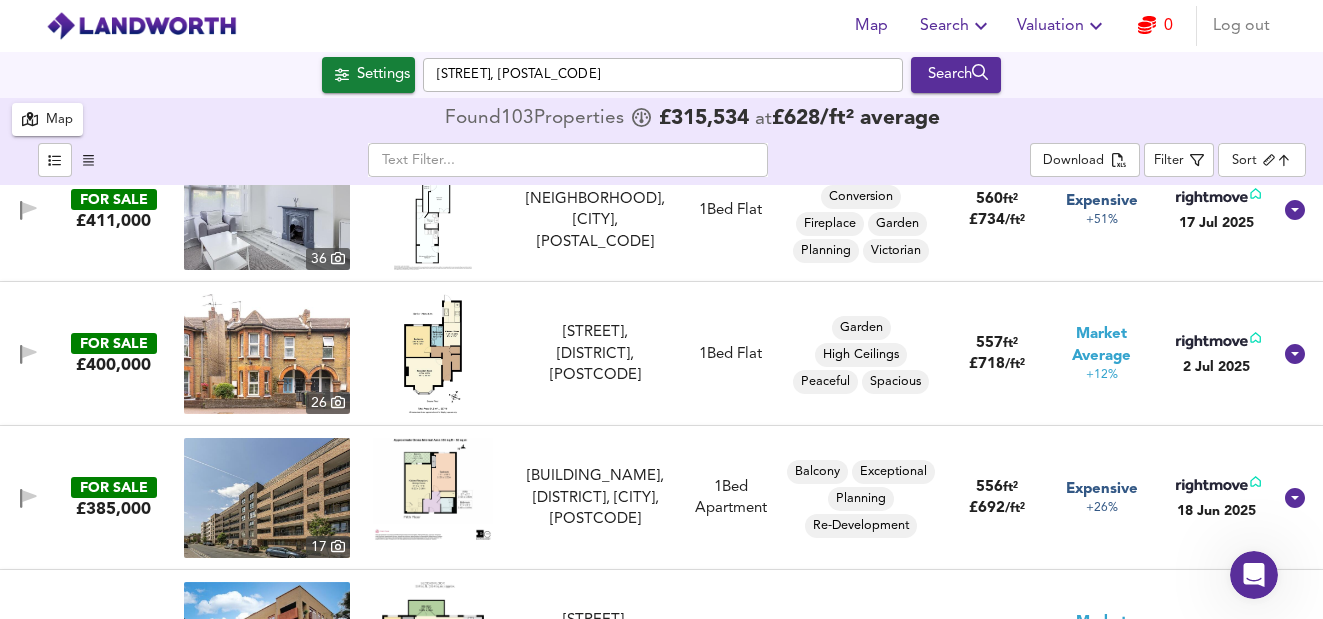 scroll, scrollTop: 3688, scrollLeft: 0, axis: vertical 